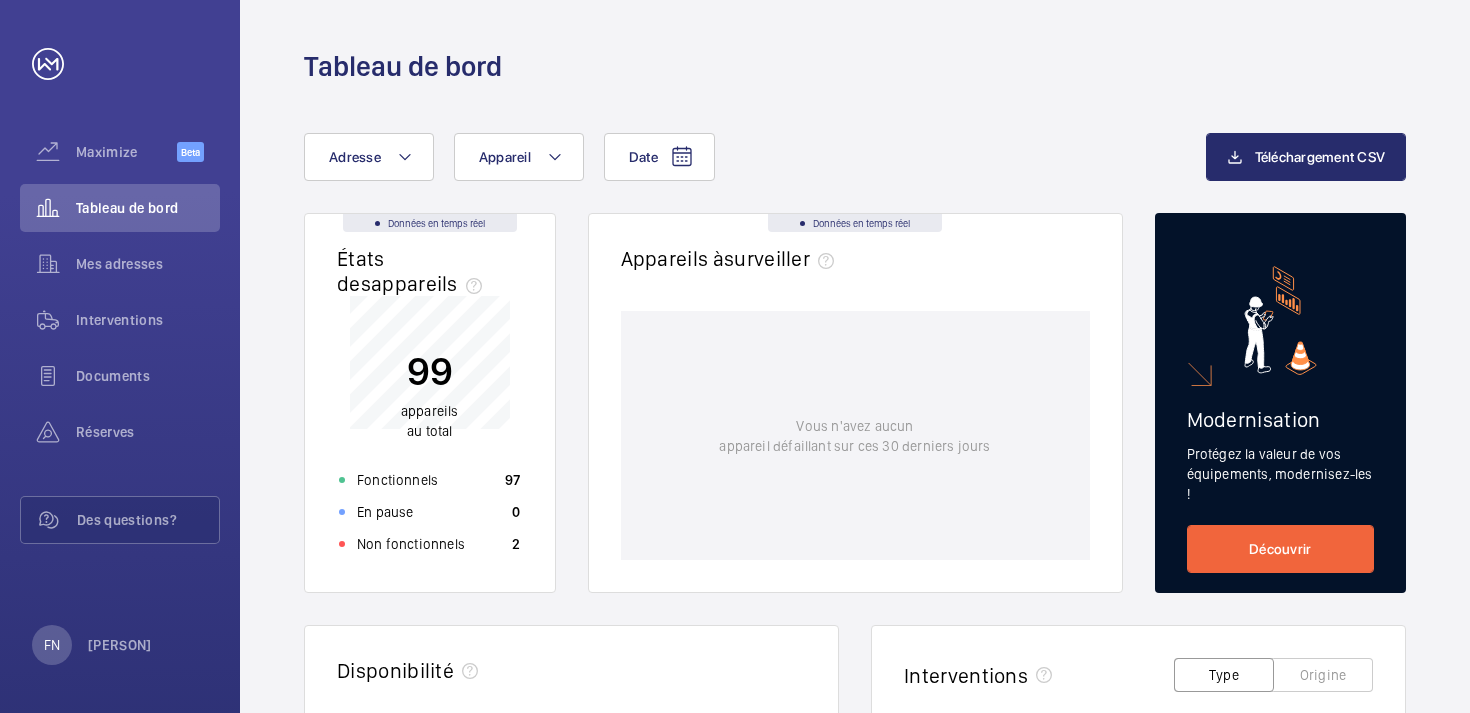 scroll, scrollTop: 0, scrollLeft: 0, axis: both 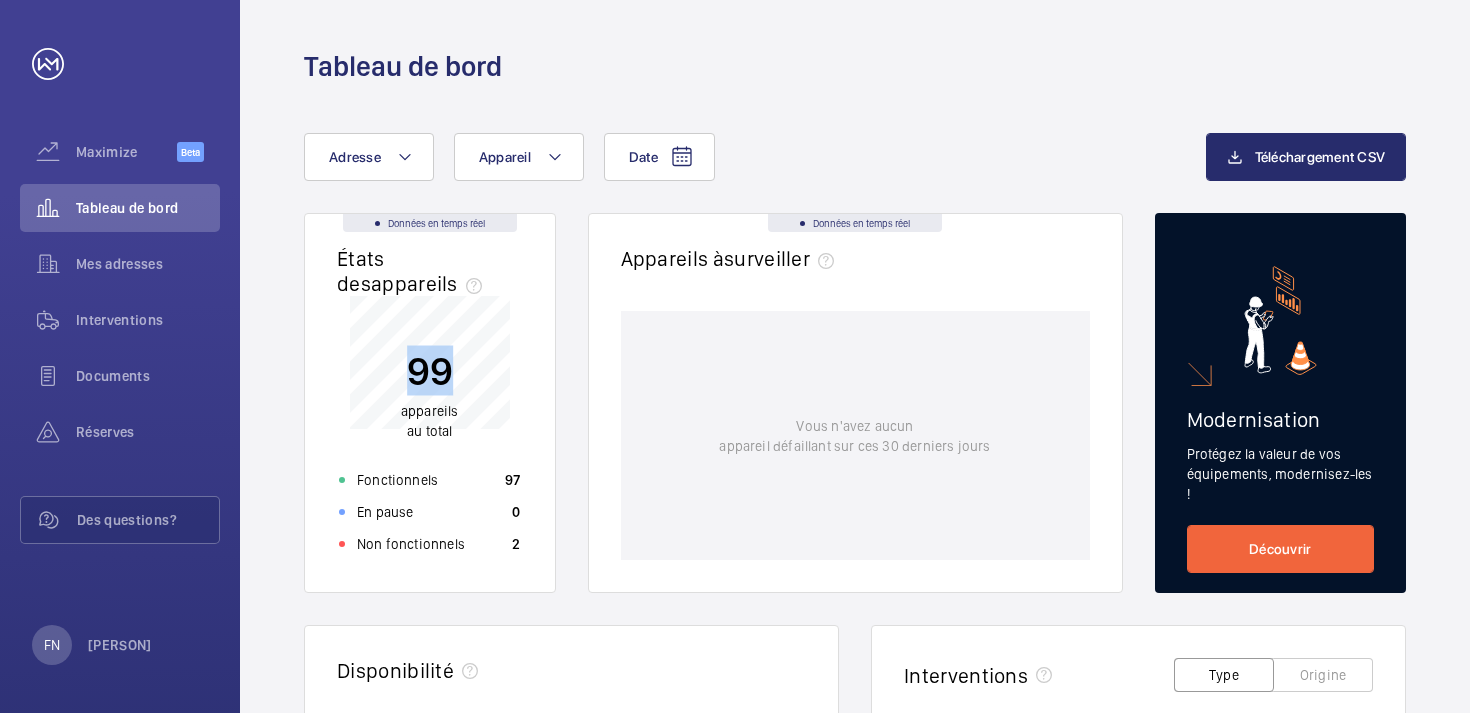 drag, startPoint x: 407, startPoint y: 379, endPoint x: 443, endPoint y: 378, distance: 36.013885 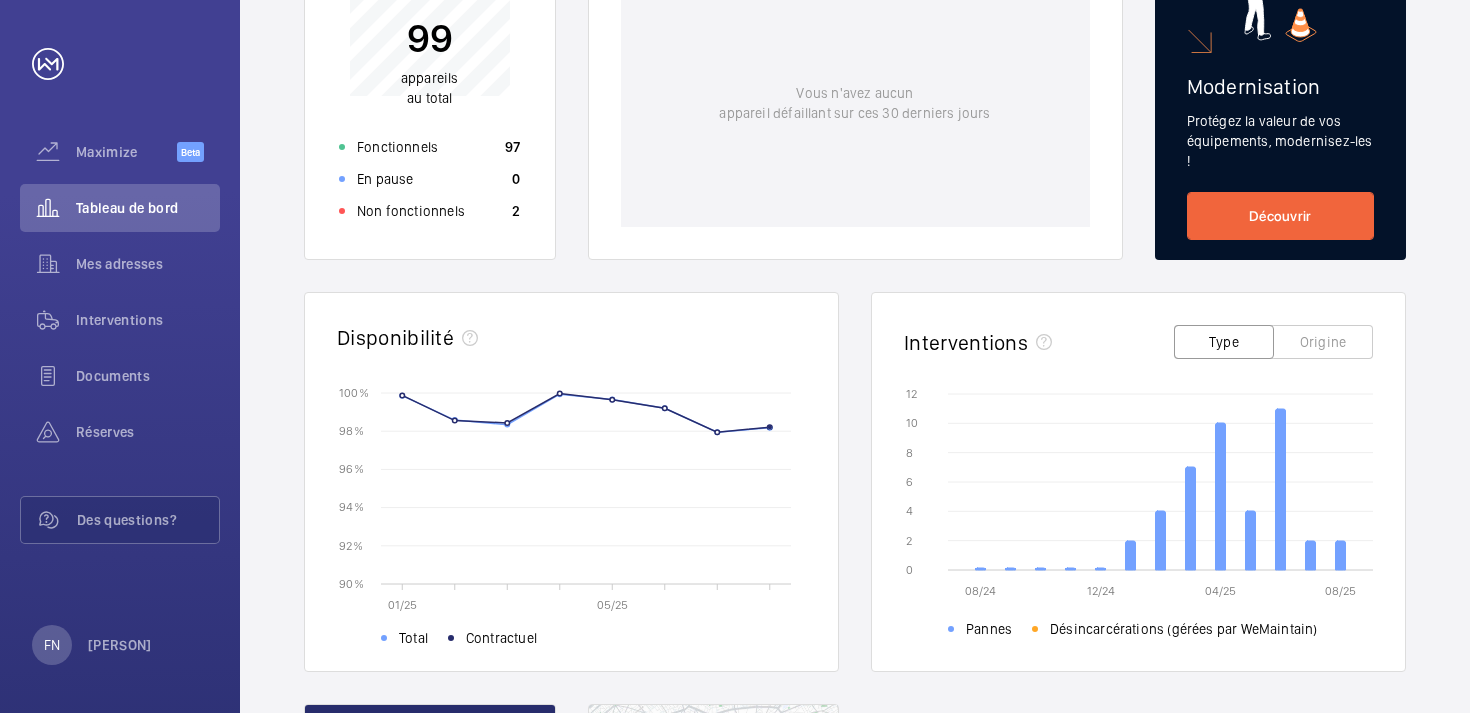 scroll, scrollTop: 275, scrollLeft: 0, axis: vertical 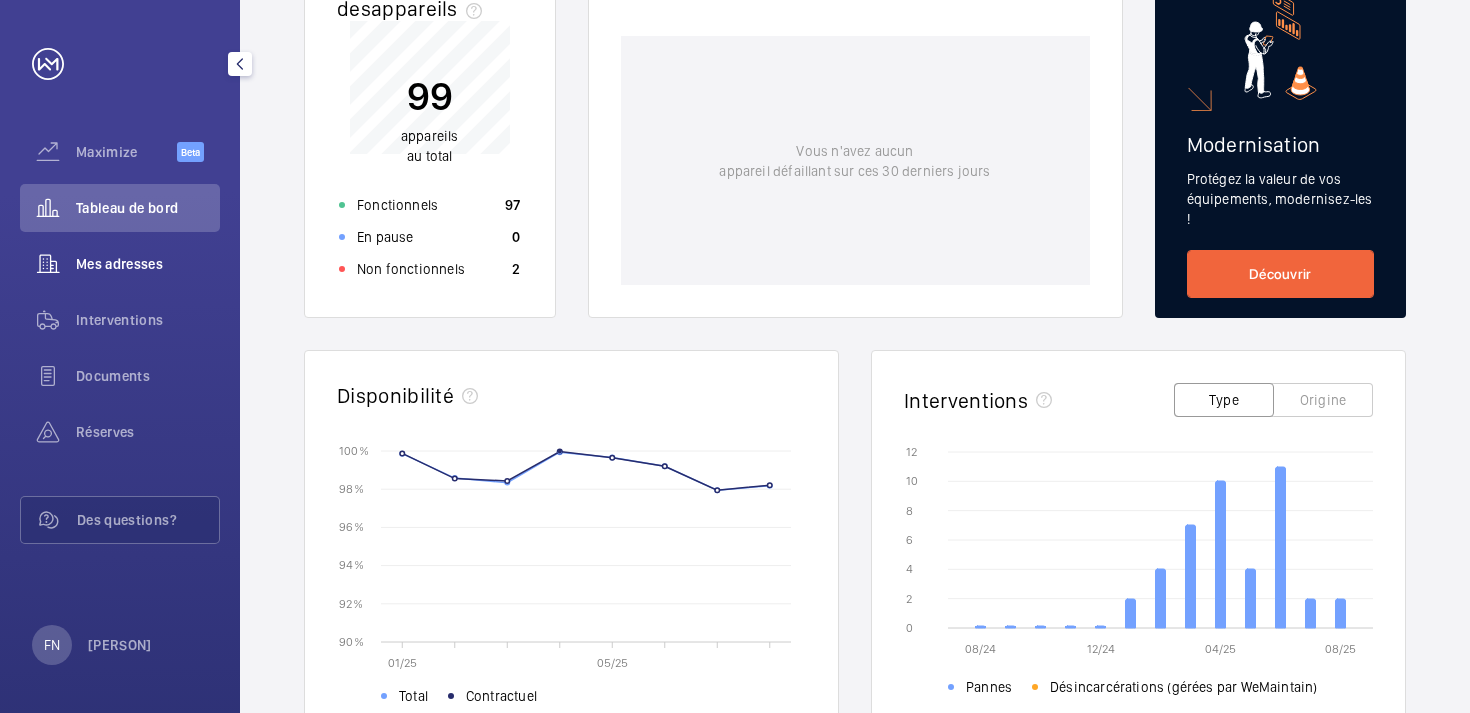 click on "Mes adresses" 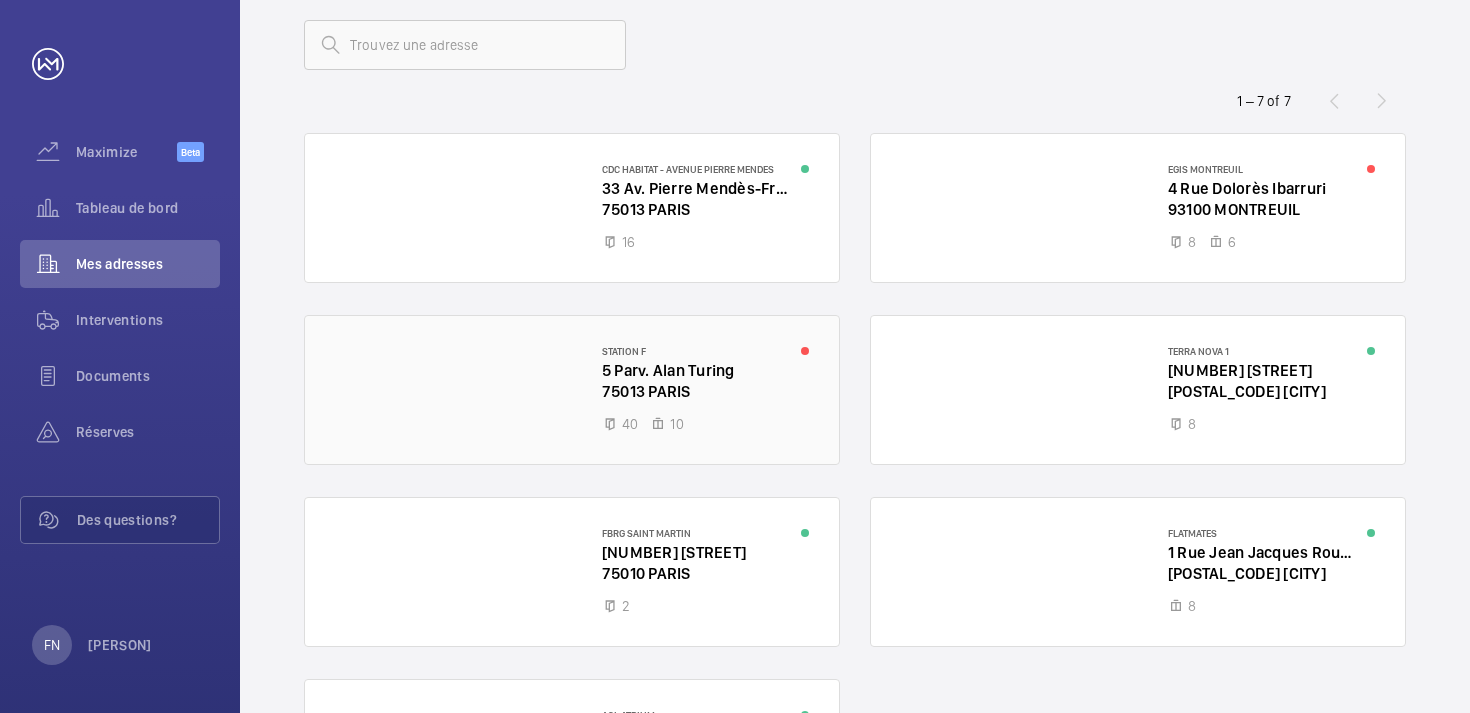 scroll, scrollTop: 111, scrollLeft: 0, axis: vertical 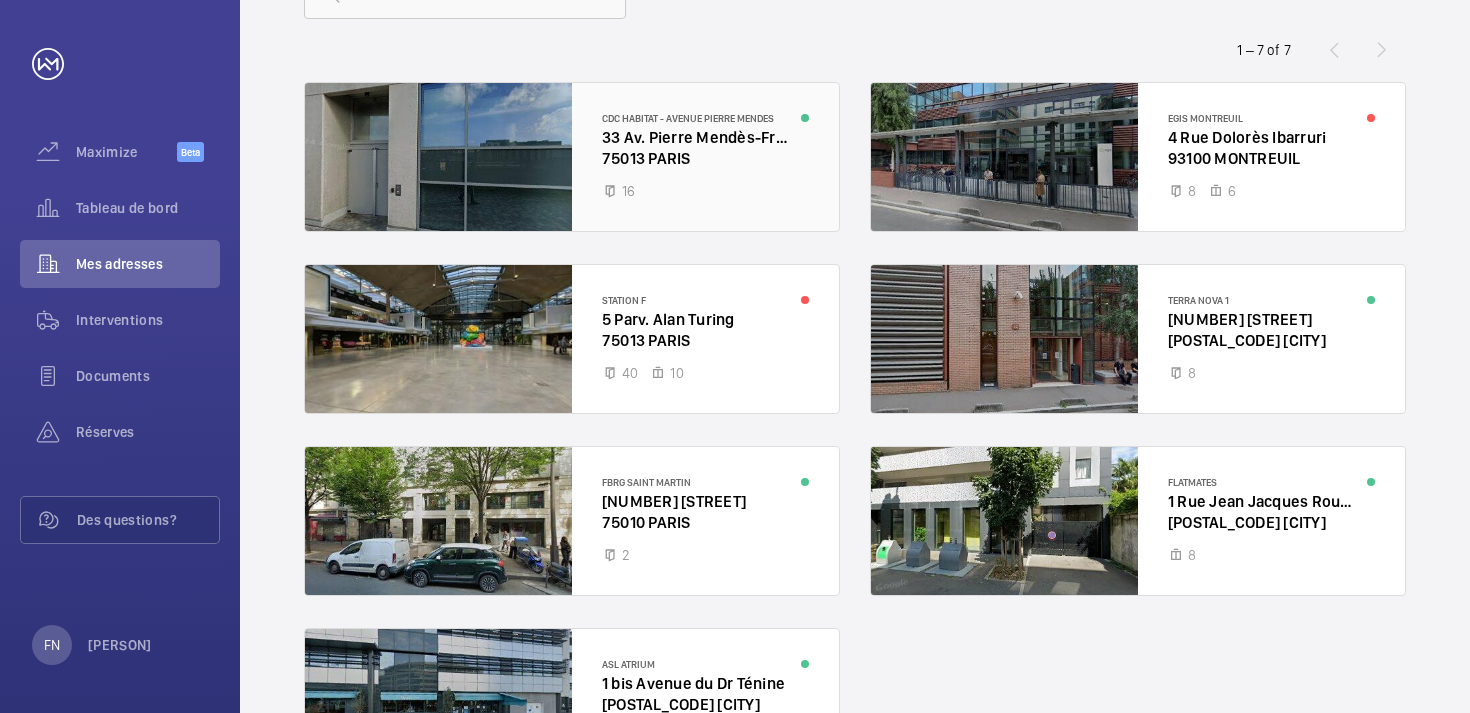 click 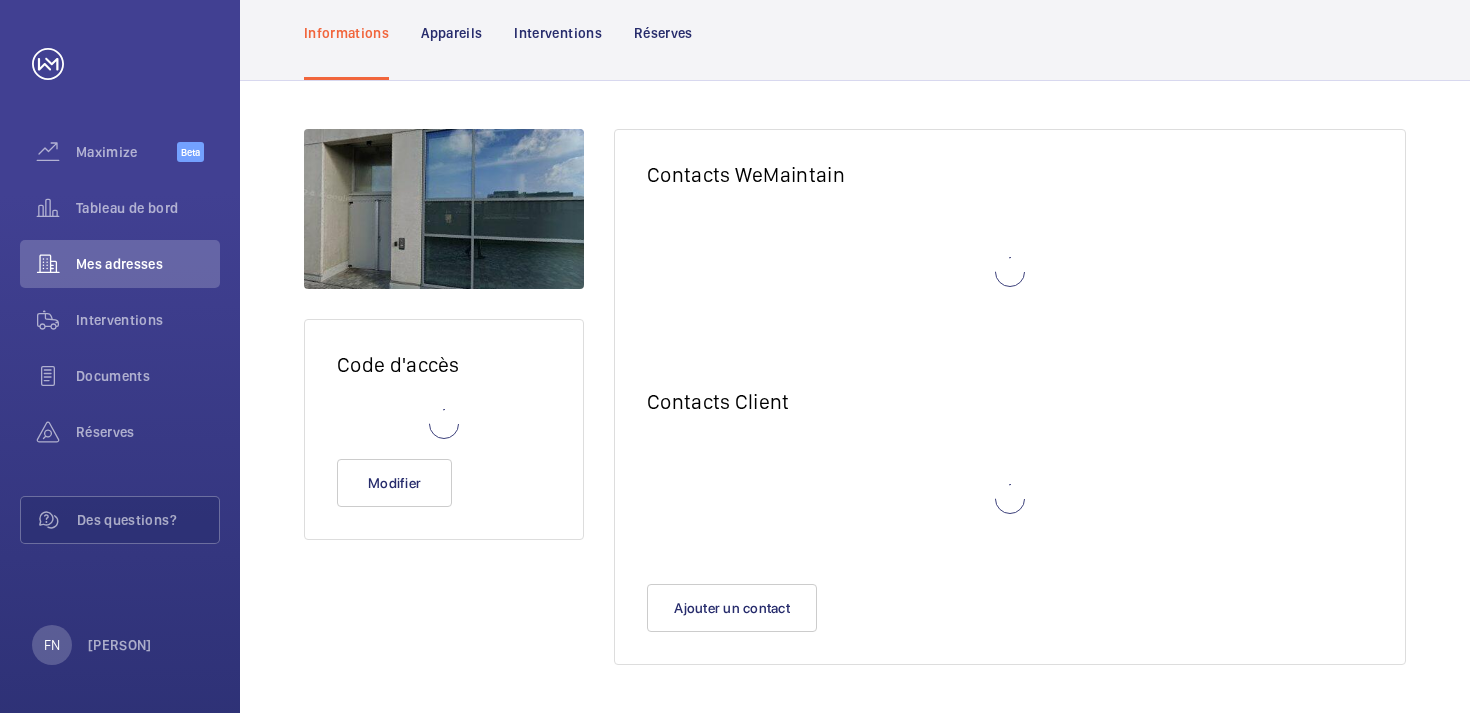 scroll, scrollTop: 47, scrollLeft: 0, axis: vertical 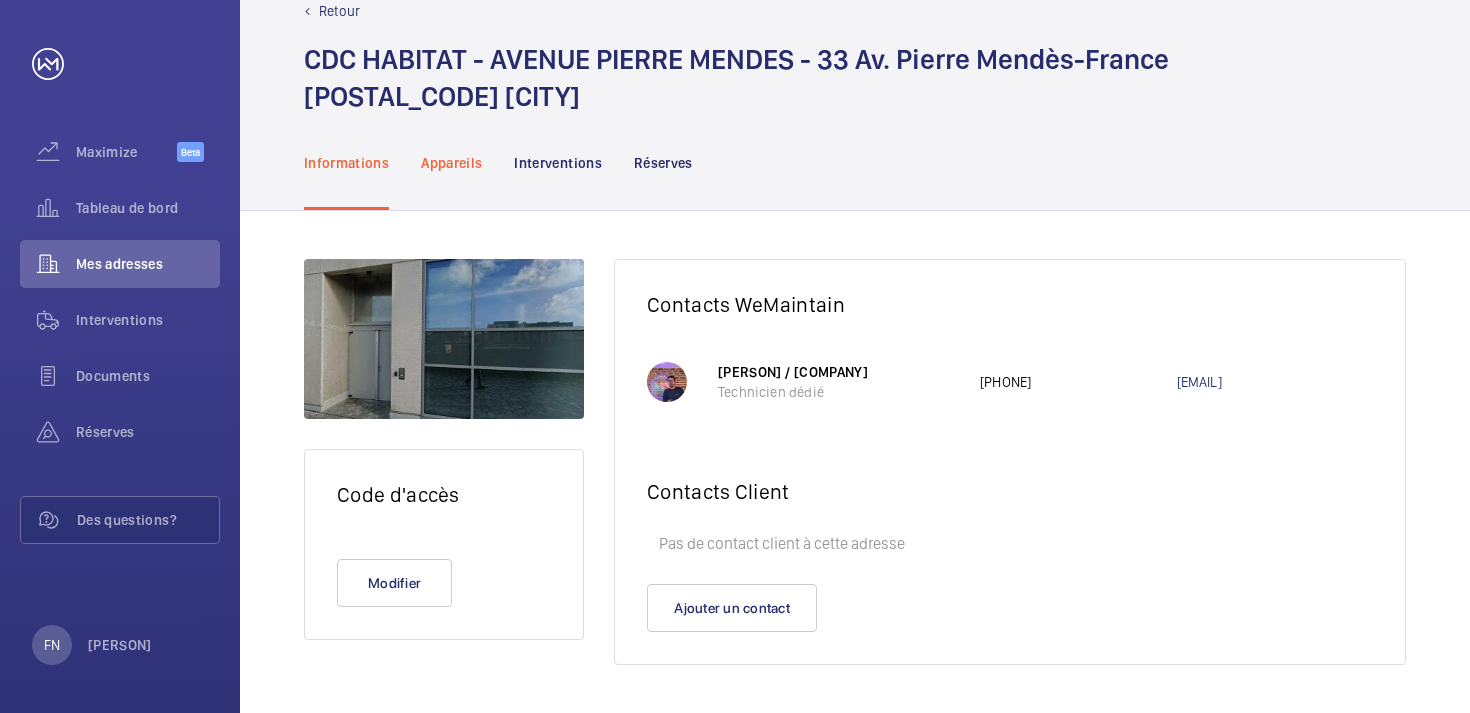 click on "Appareils" 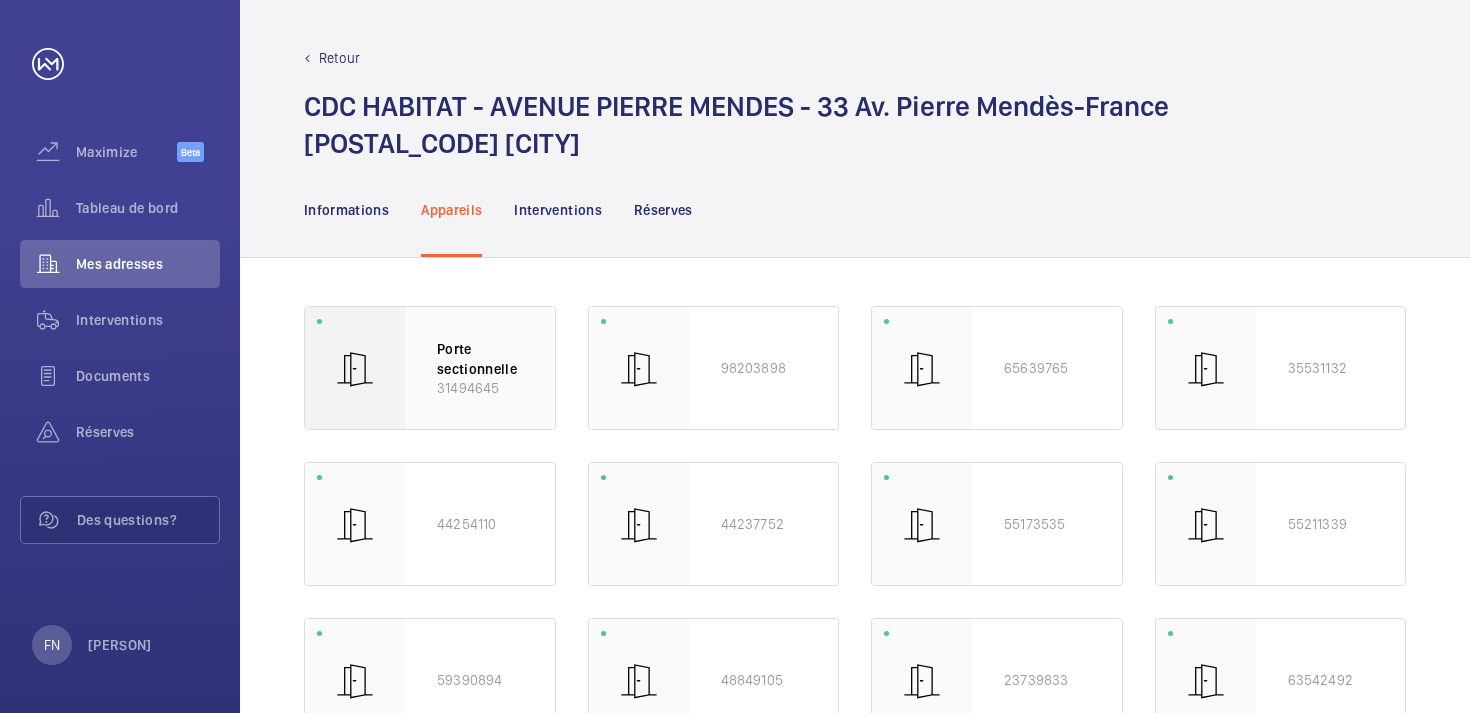 click on "31494645" 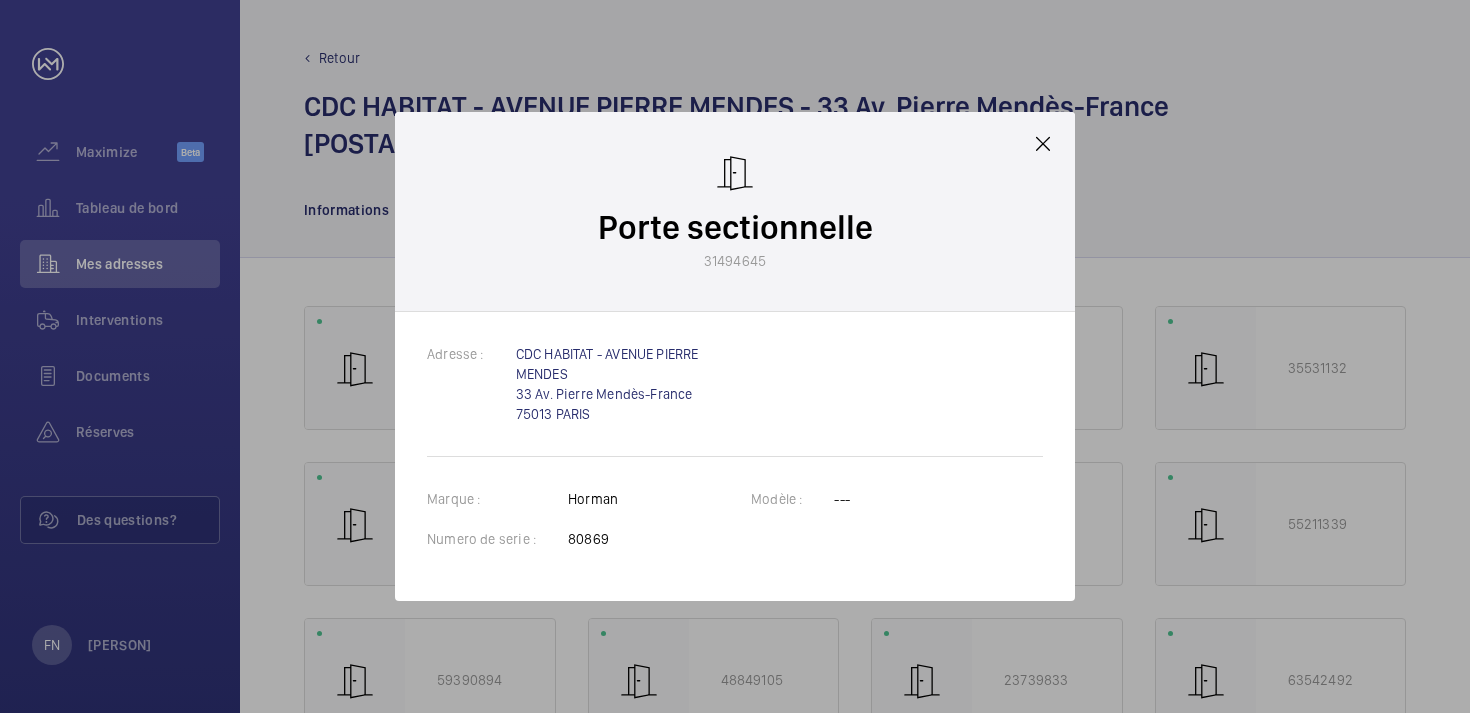 click 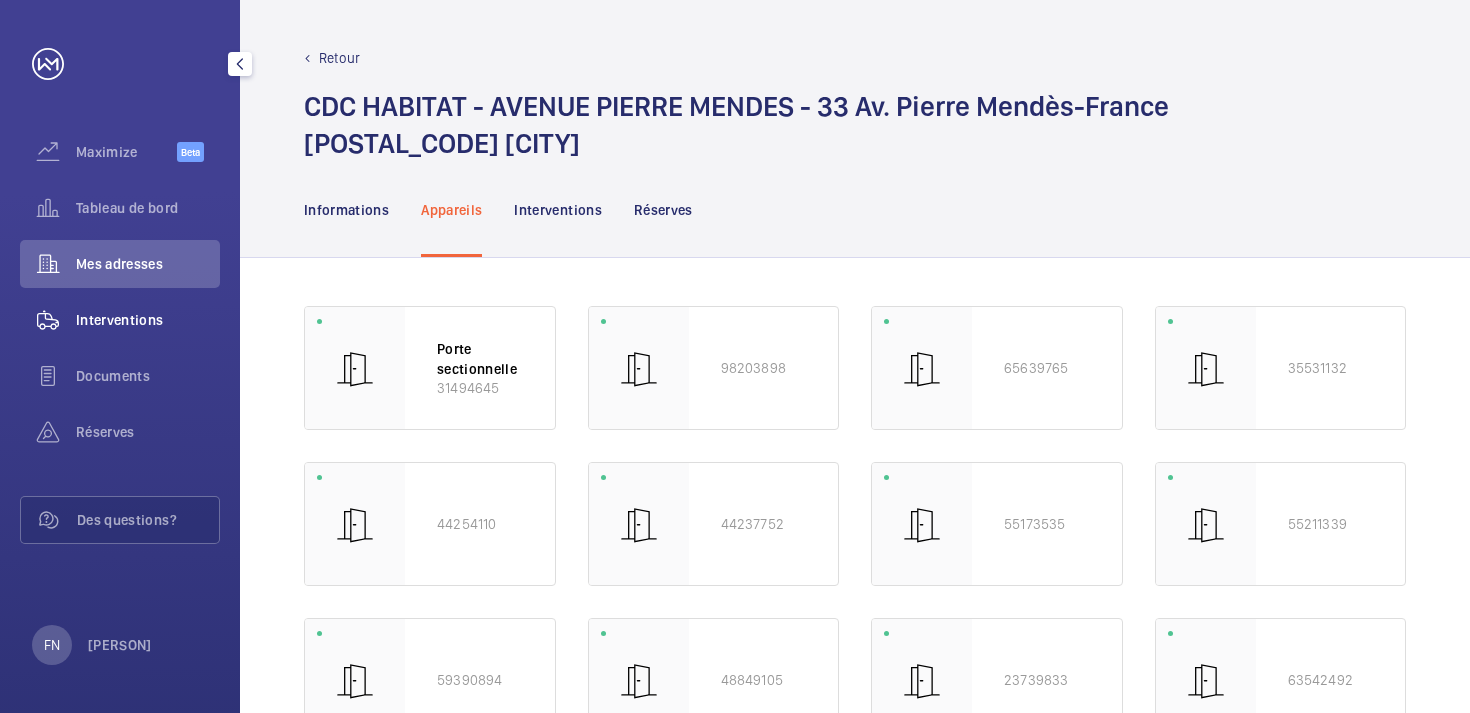 click on "Interventions" 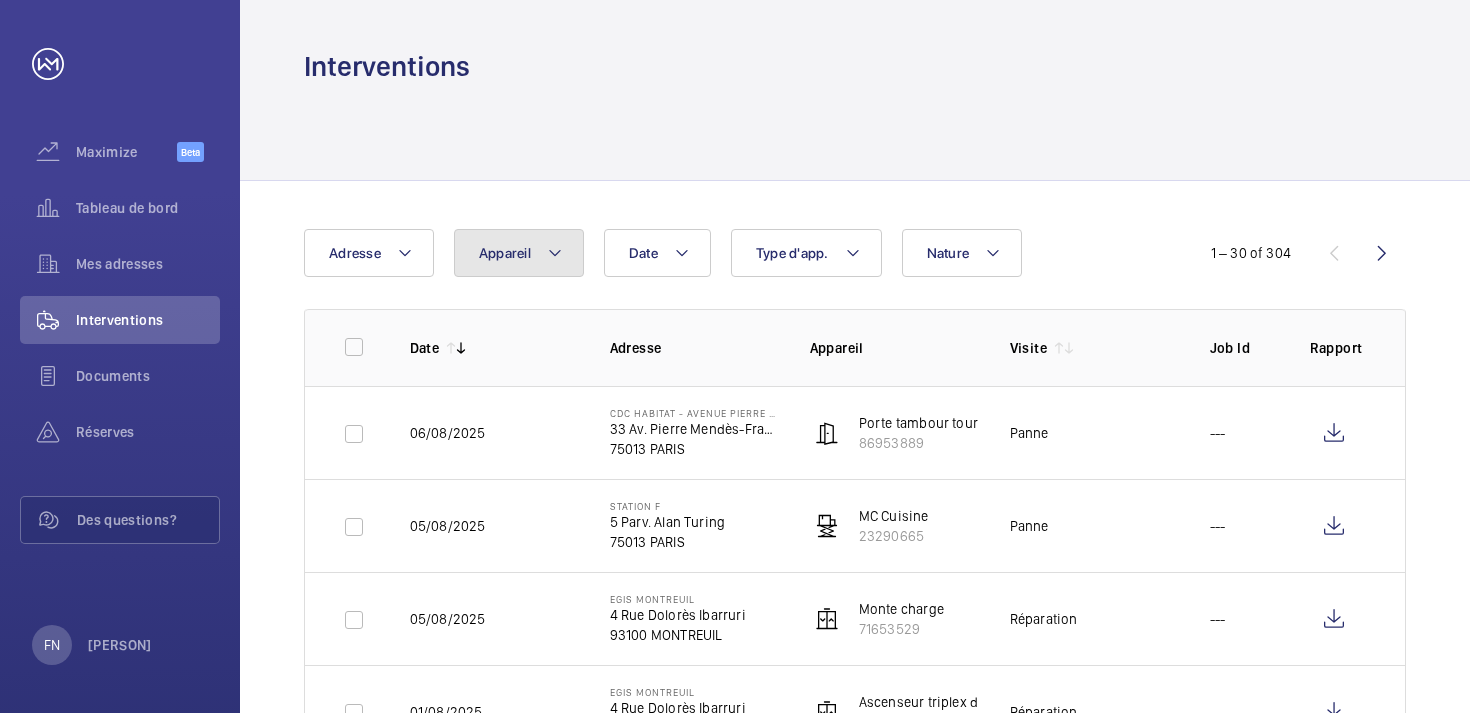 click on "Appareil" 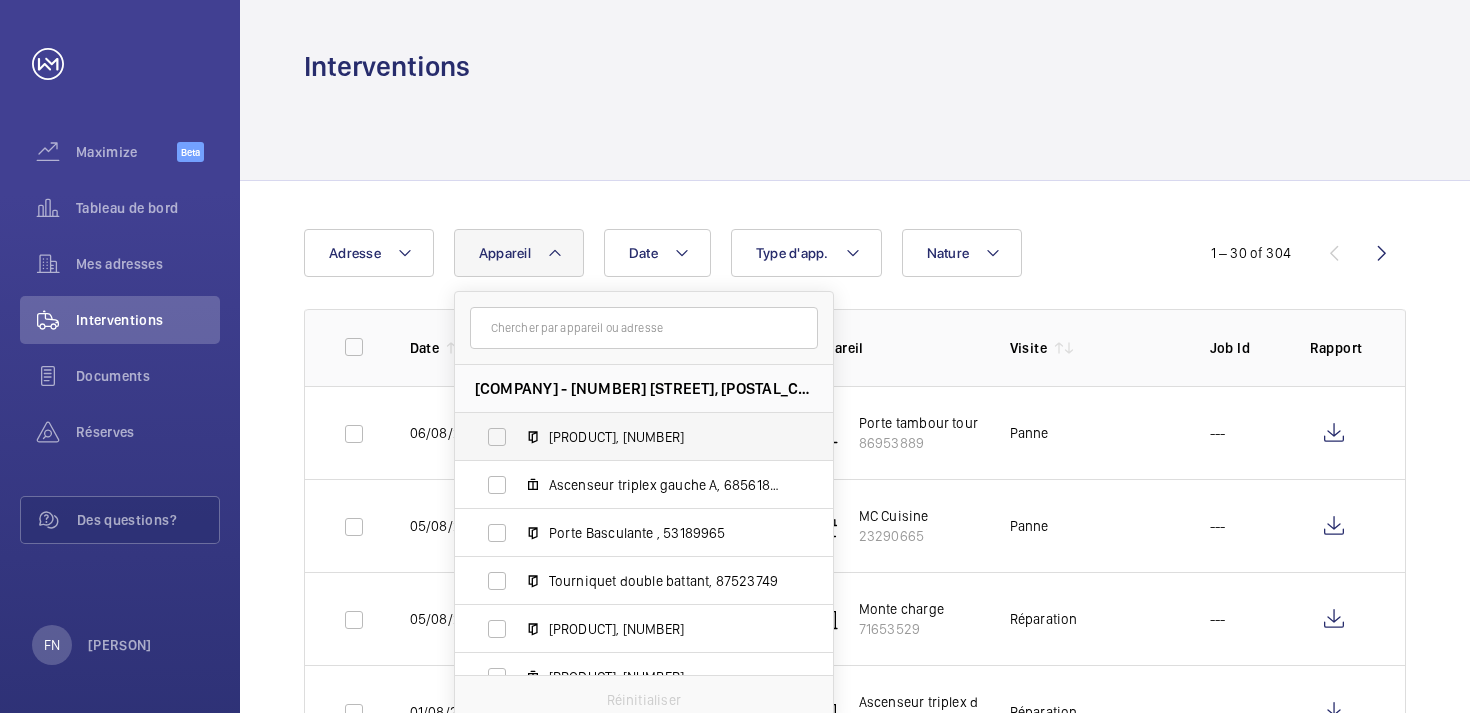 click on "[PRODUCT], [NUMBER]" at bounding box center (628, 437) 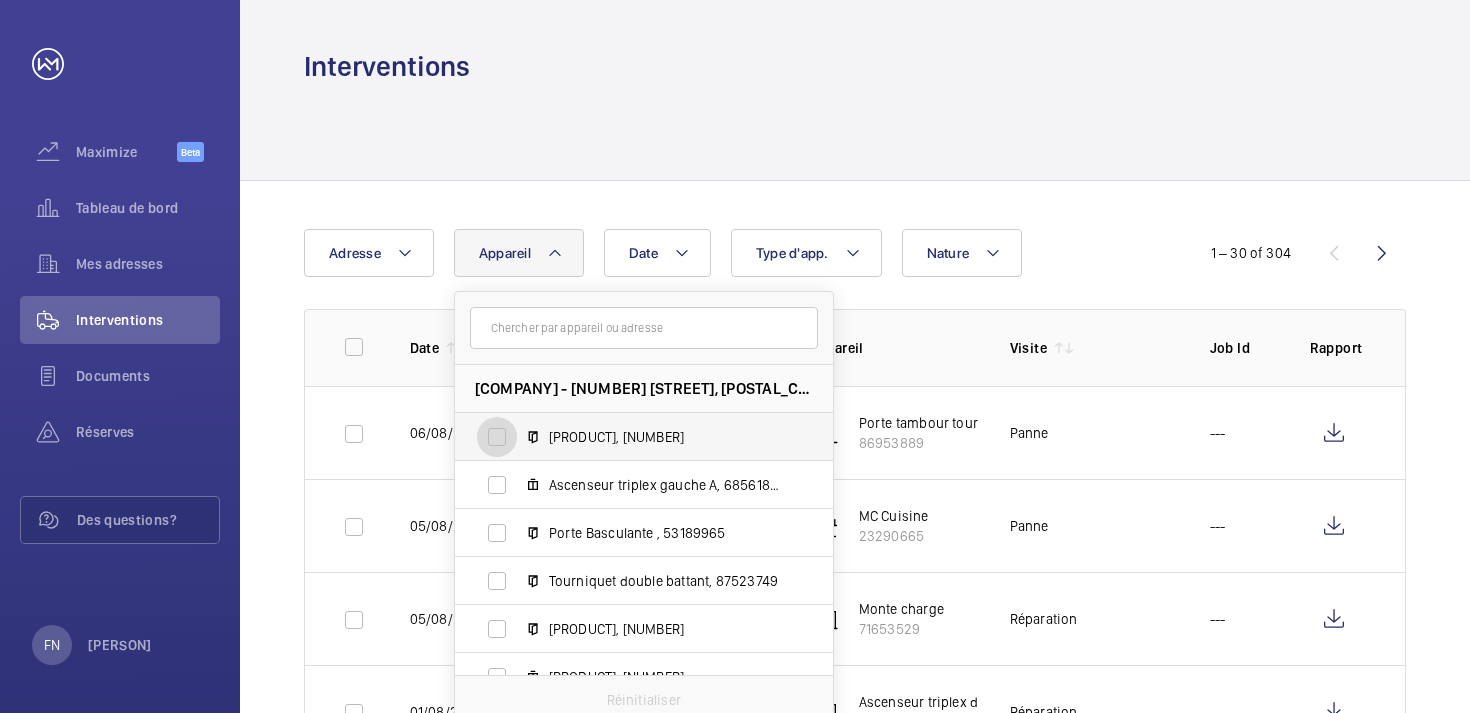 click on "[PRODUCT], [NUMBER]" at bounding box center (497, 437) 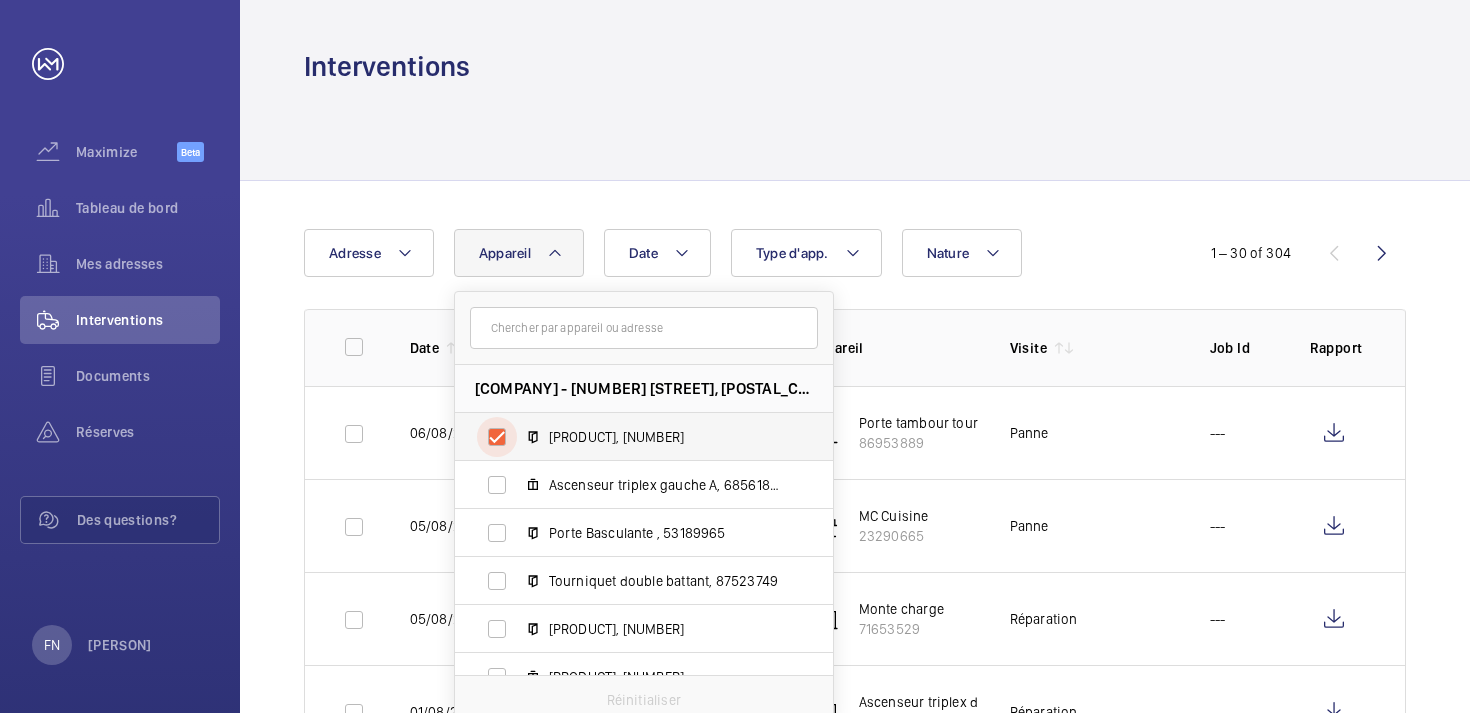 checkbox on "true" 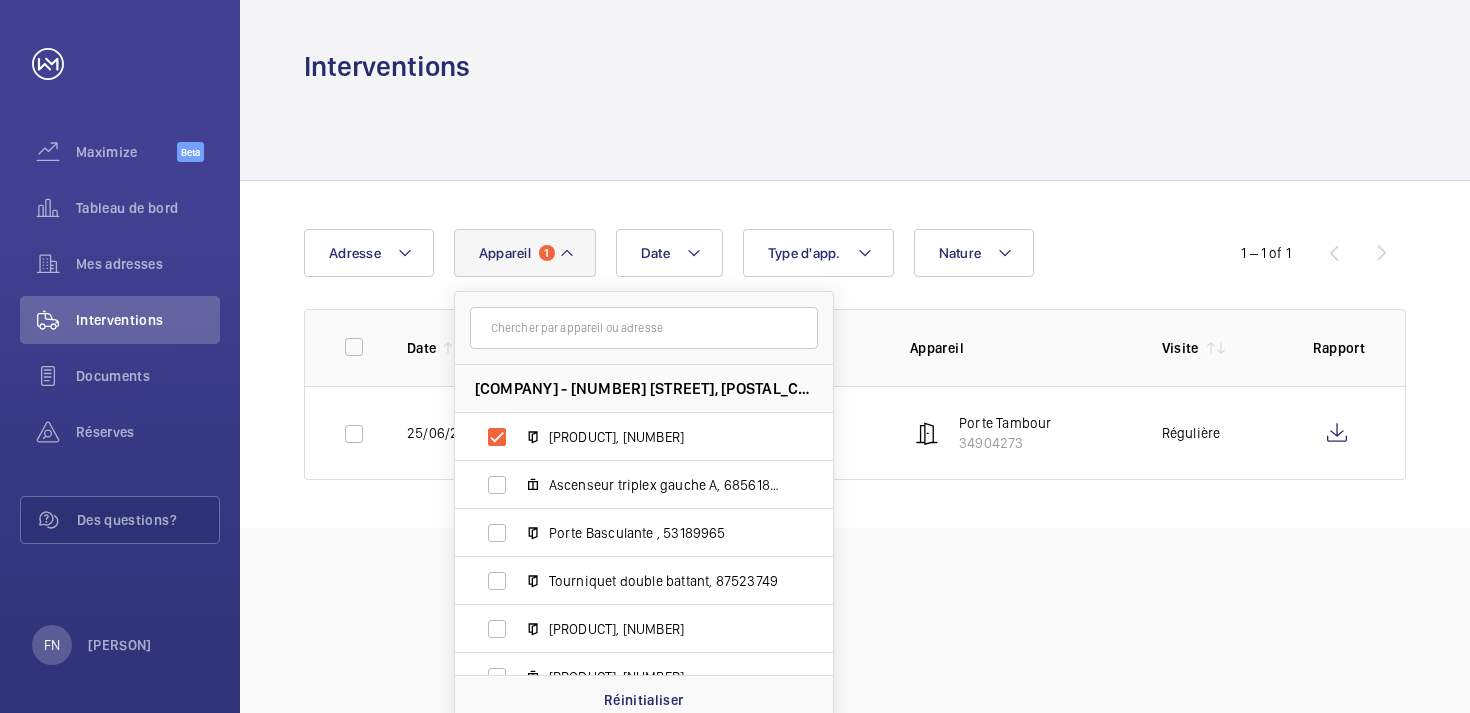click 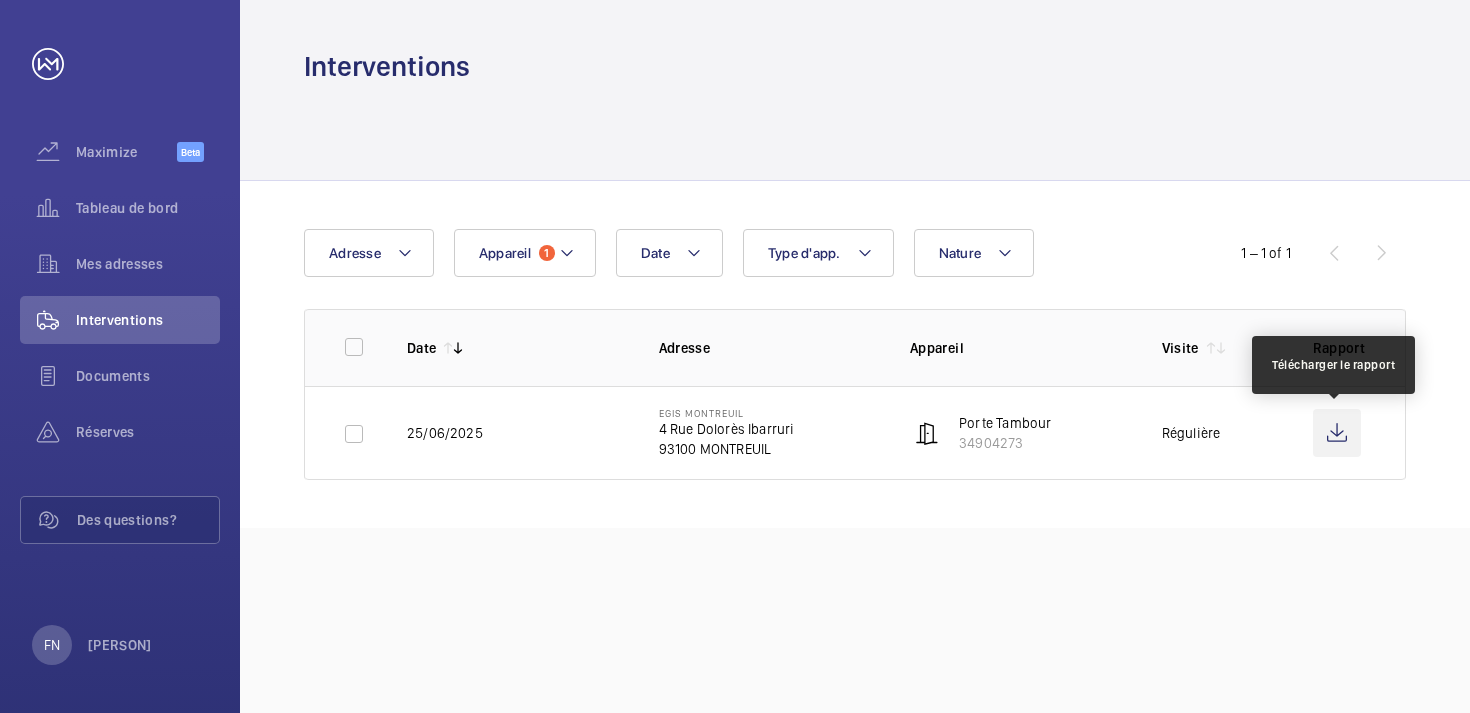 click 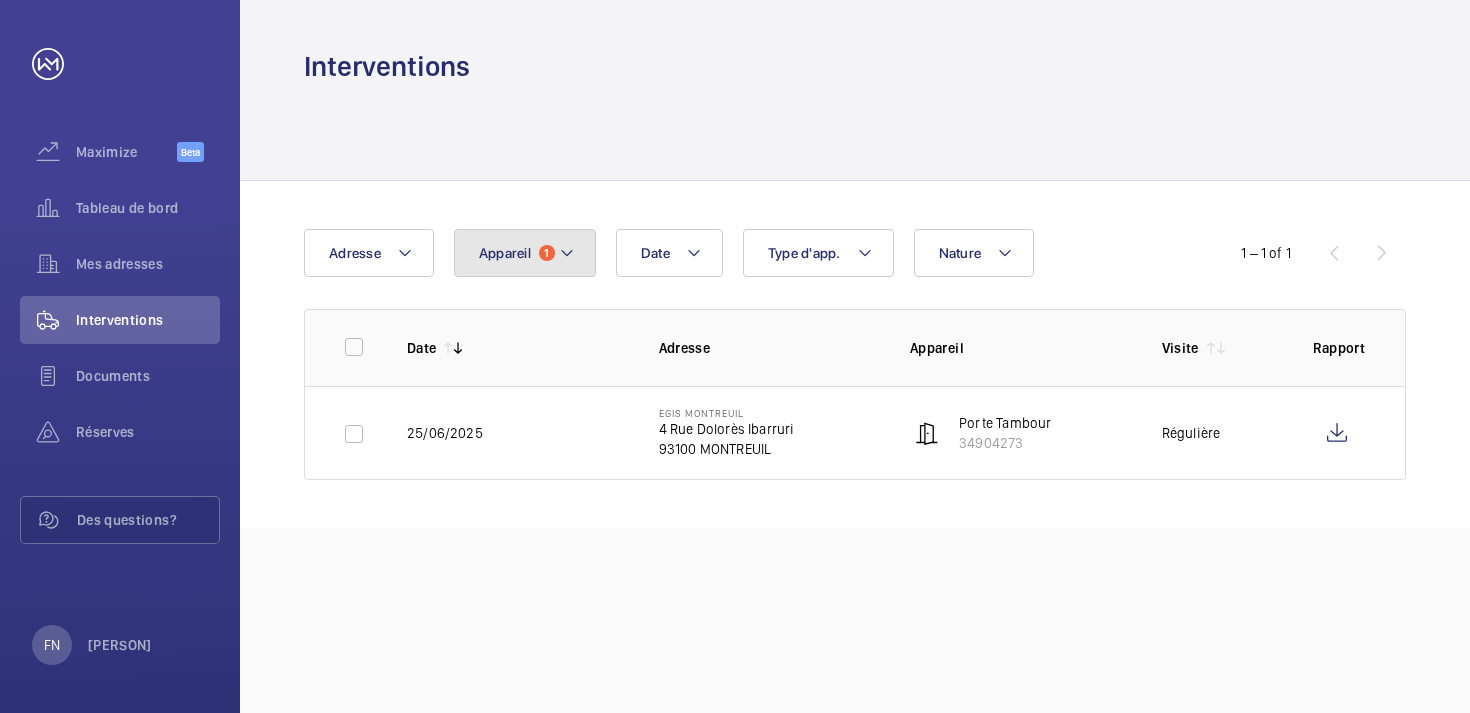click on "Appareil 1" 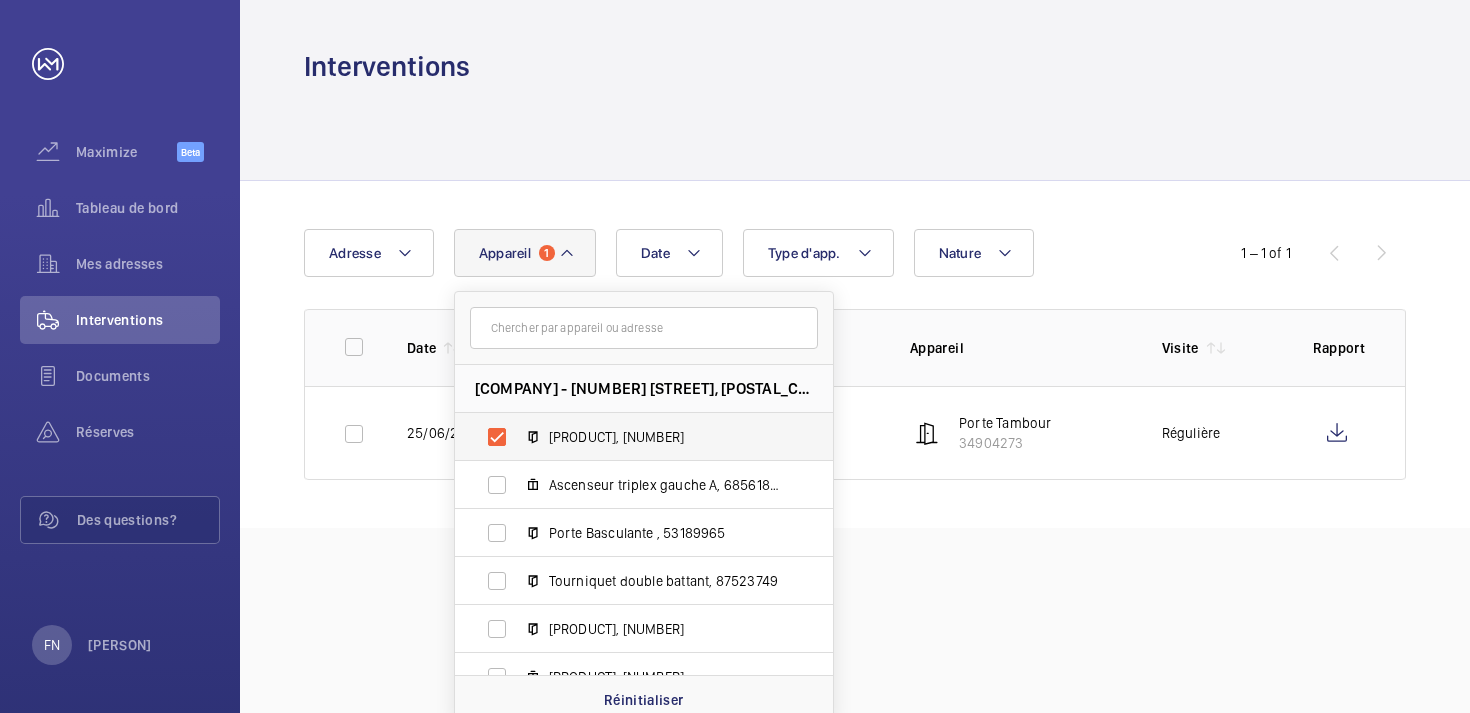 click on "[PRODUCT], [NUMBER]" at bounding box center (628, 437) 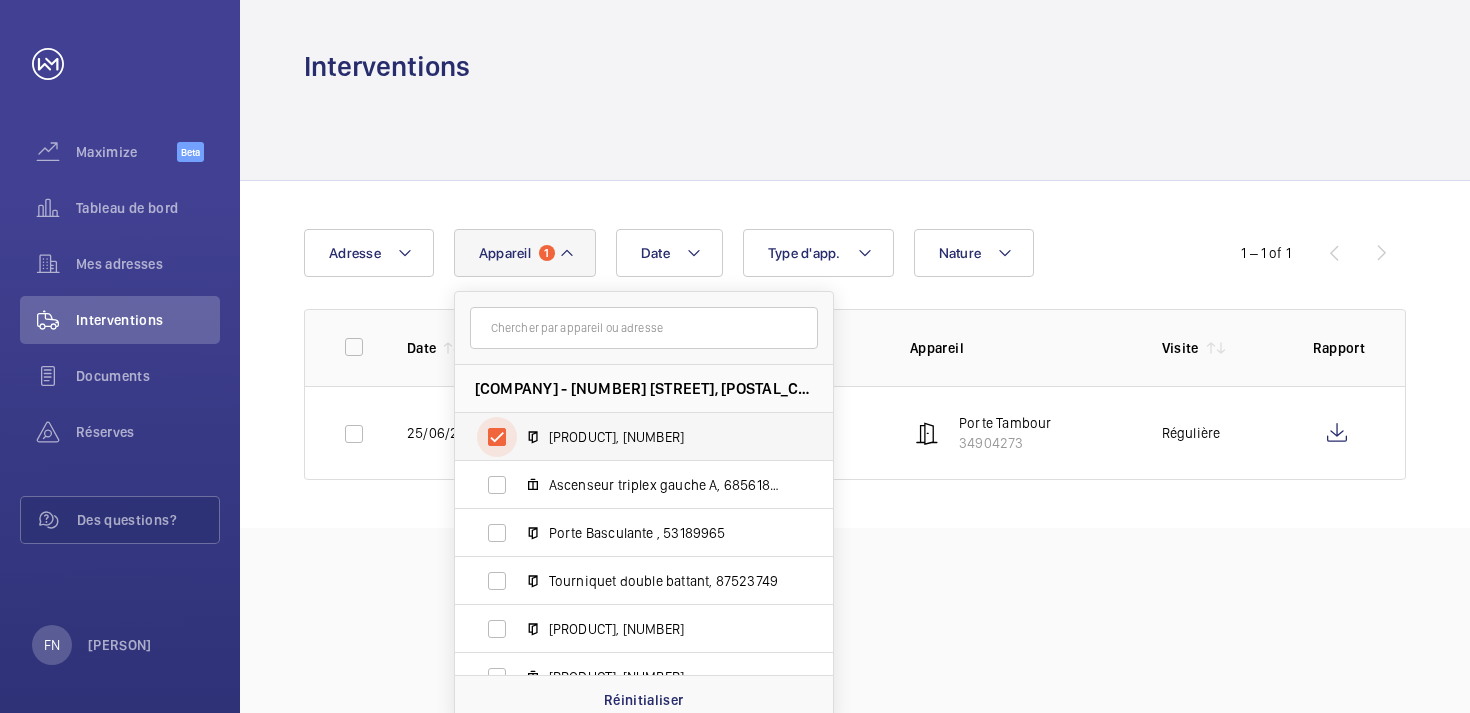 click on "[PRODUCT], [NUMBER]" at bounding box center [497, 437] 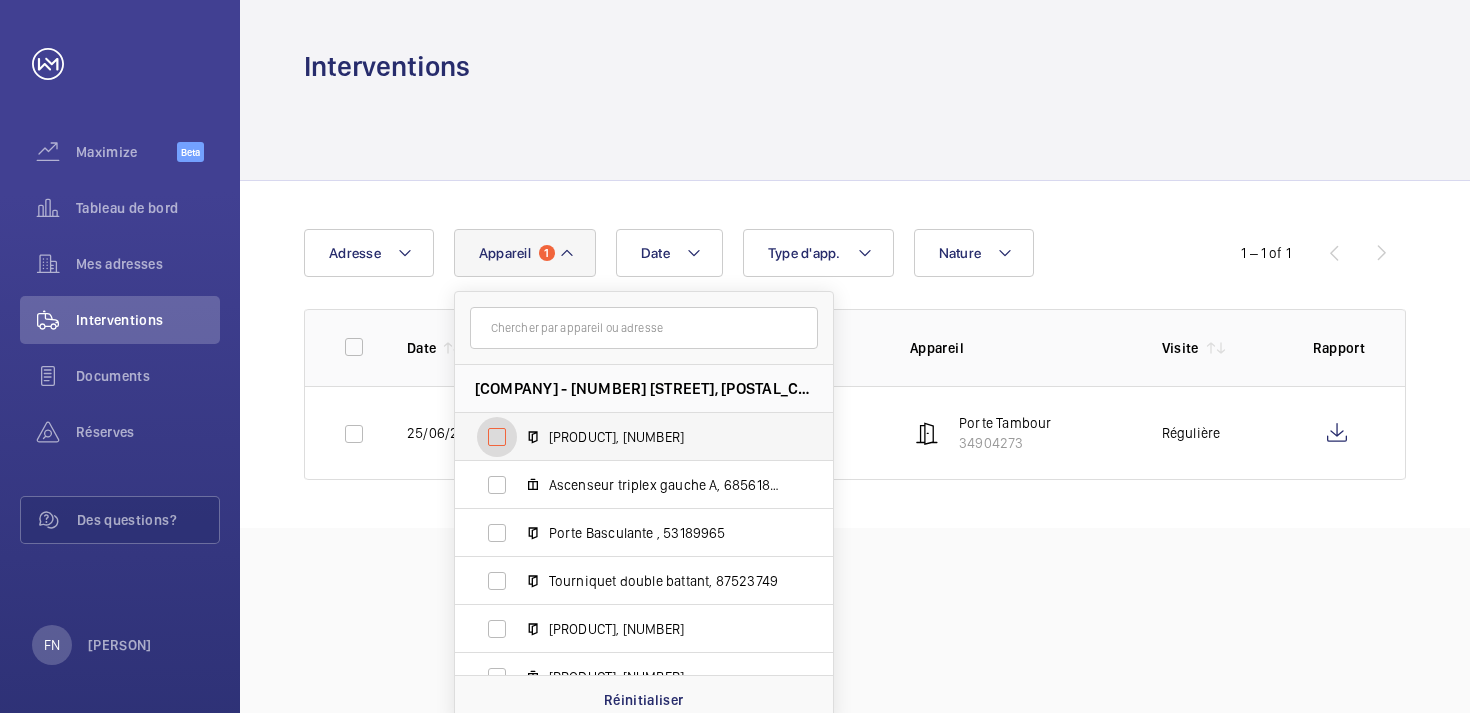 checkbox on "false" 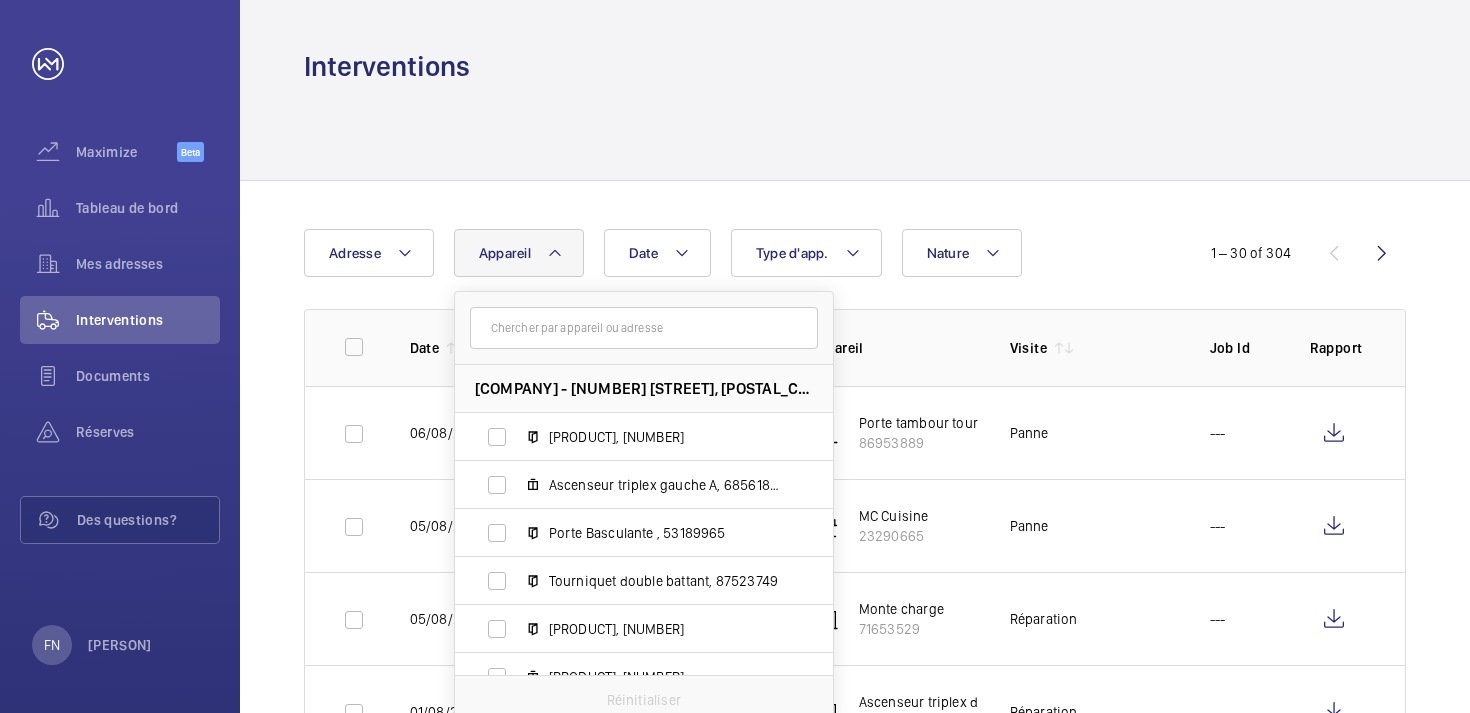 click on "Date Adresse Appareil [COMPANY] - [NUMBER] [STREET] [POSTAL_CODE] [CITY] [PRODUCT] [NUMBER] Panne --- Date Station F [NUMBER] [STREET] [POSTAL_CODE] [CITY] [PRODUCT] [NUMBER] Panne --- Date [COMPANY] [NUMBER] [STREET] [POSTAL_CODE] [CITY] [PRODUCT] [NUMBER] Réparation --- Date [COMPANY] [NUMBER] [STREET] [POSTAL_CODE] [CITY] [PRODUCT] [NUMBER] --- X" 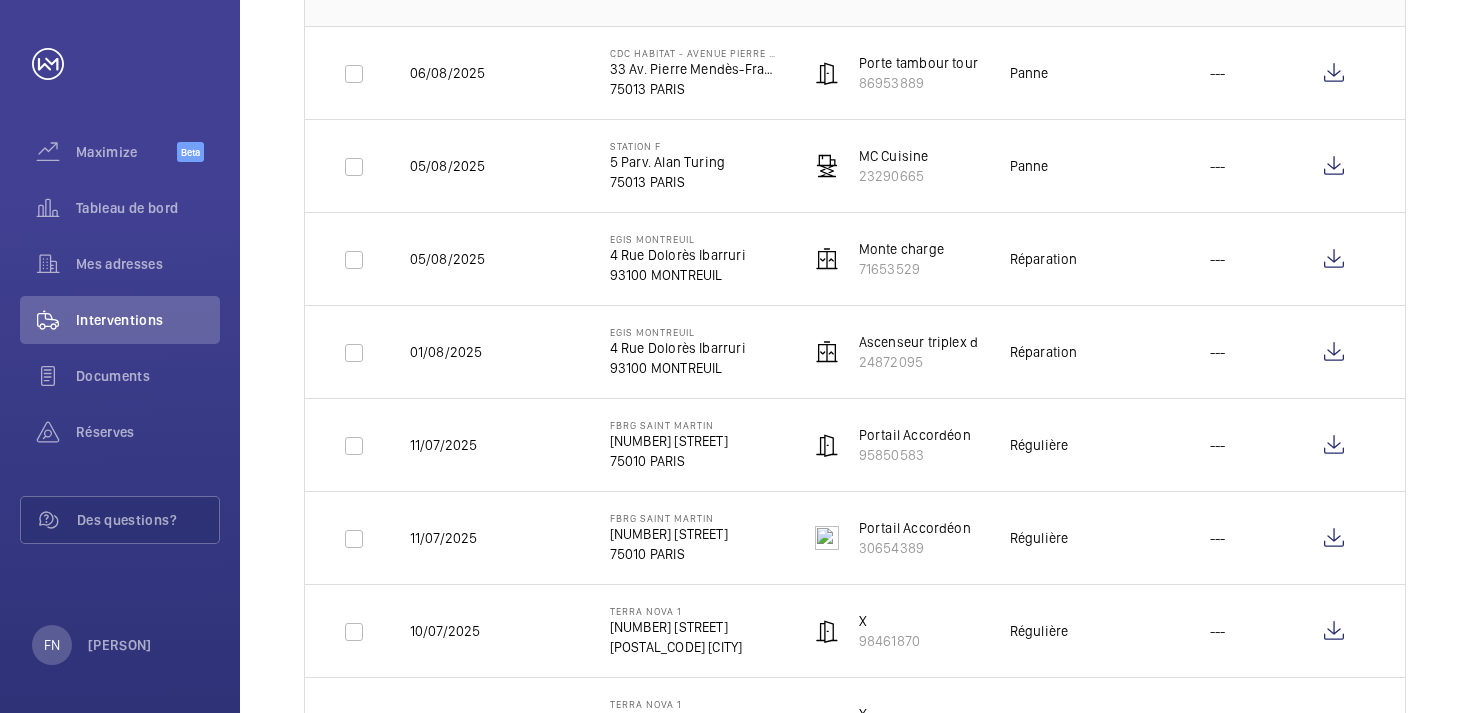 scroll, scrollTop: 361, scrollLeft: 0, axis: vertical 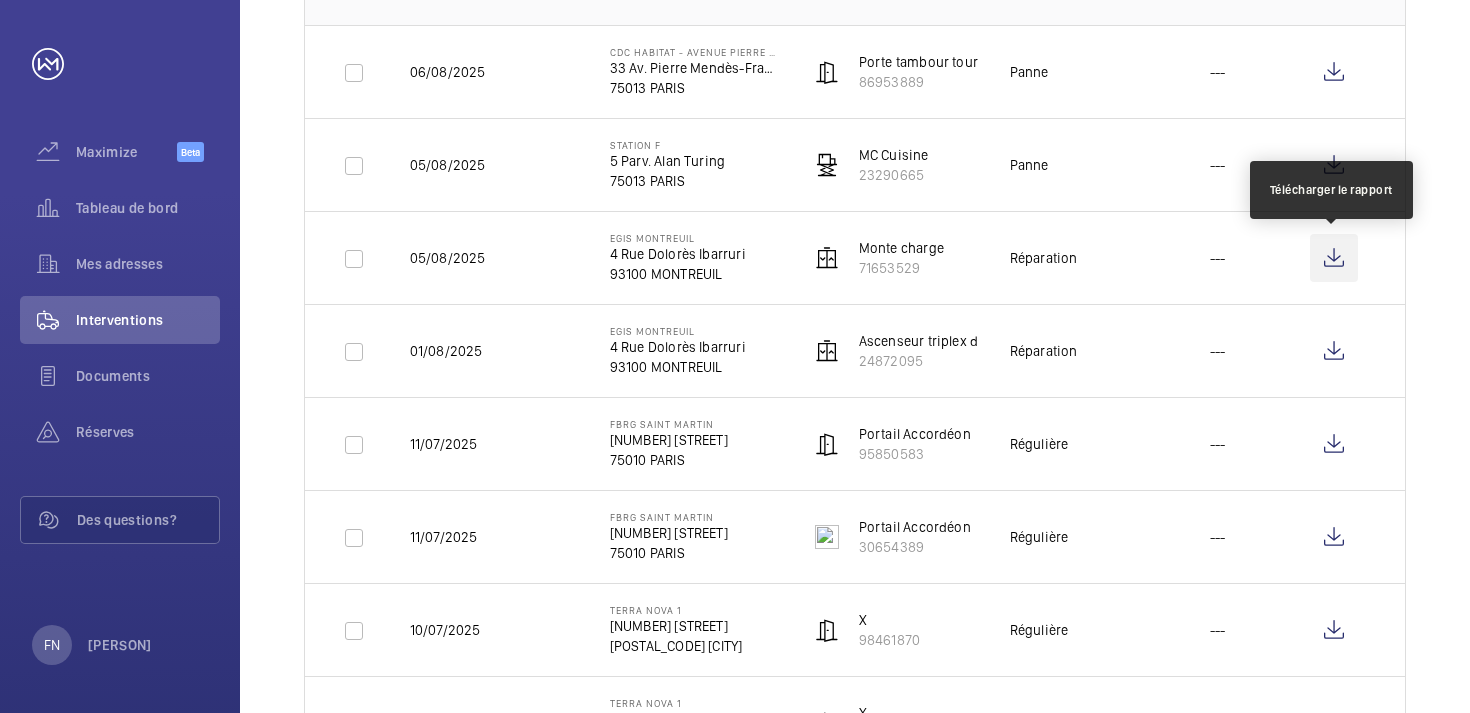 click 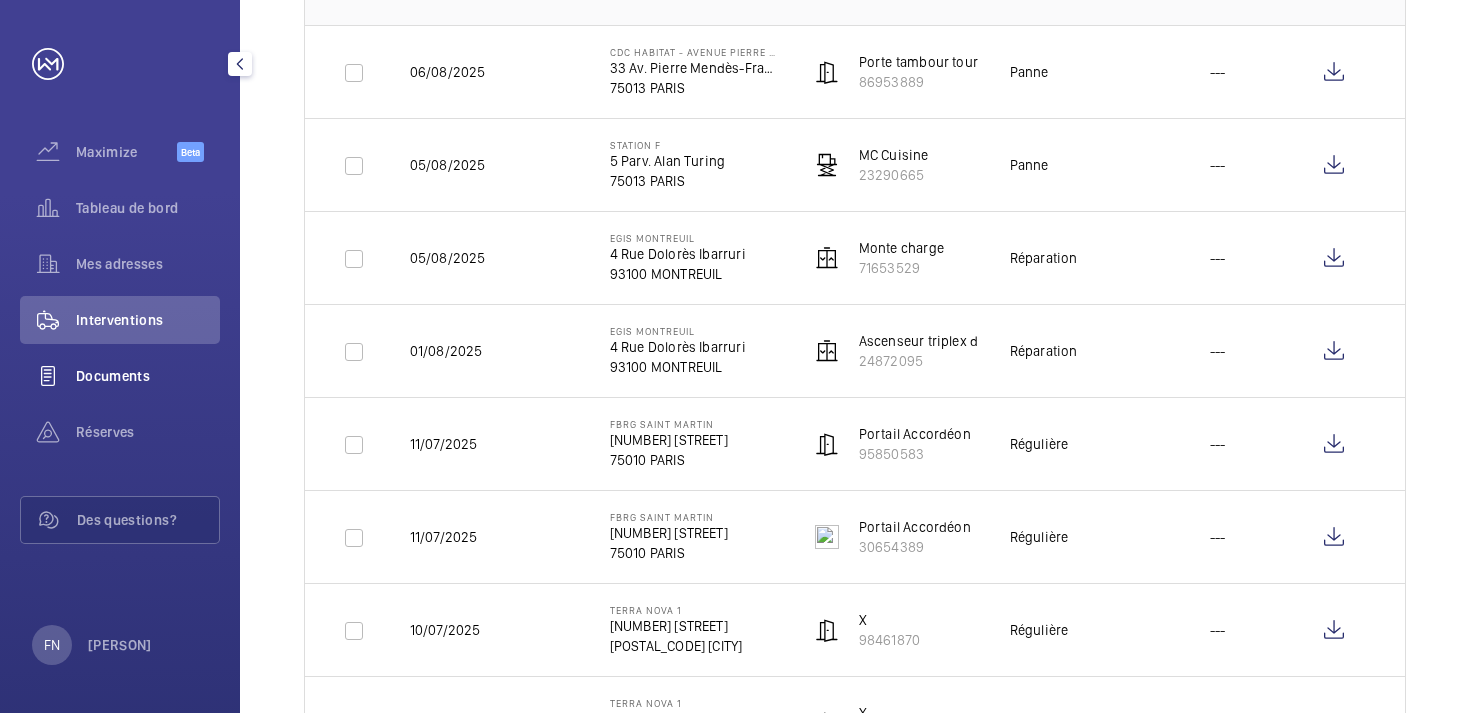 click on "Documents" 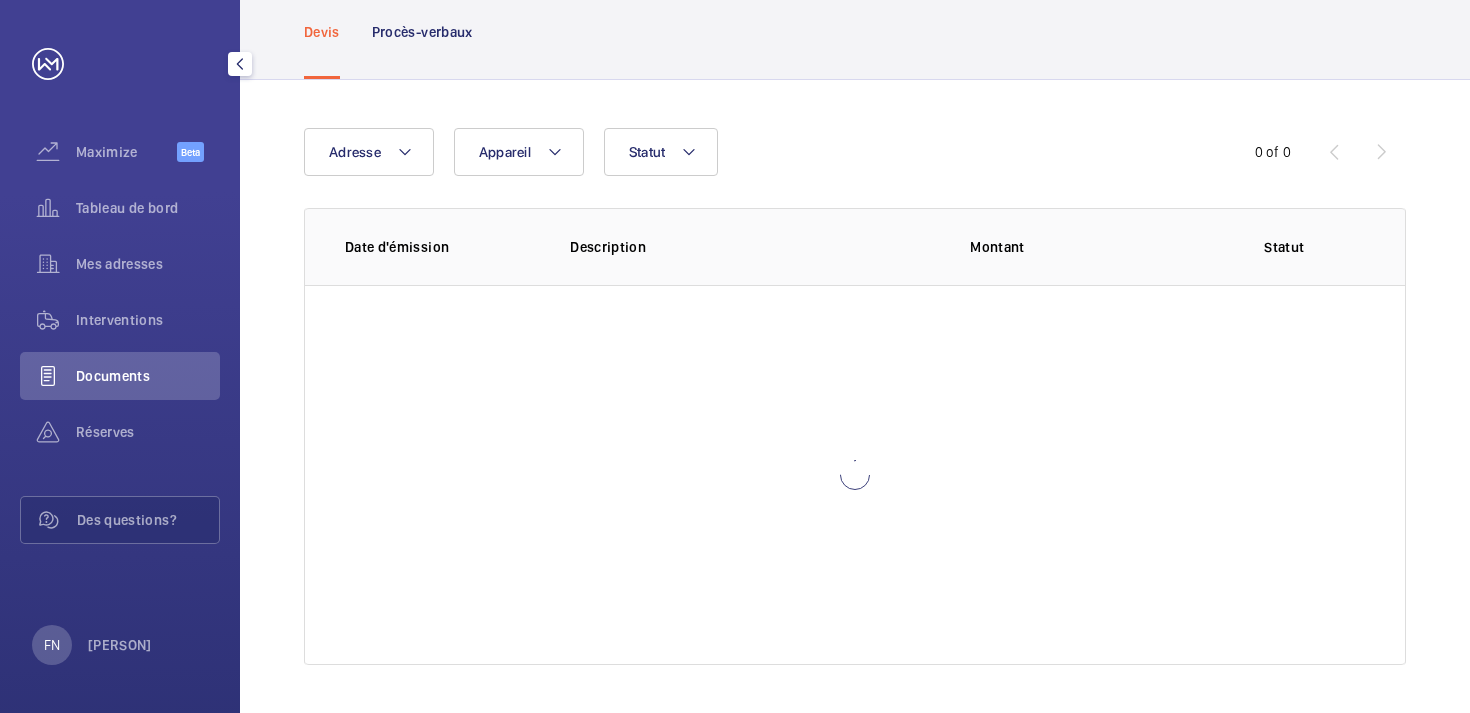 scroll, scrollTop: 0, scrollLeft: 0, axis: both 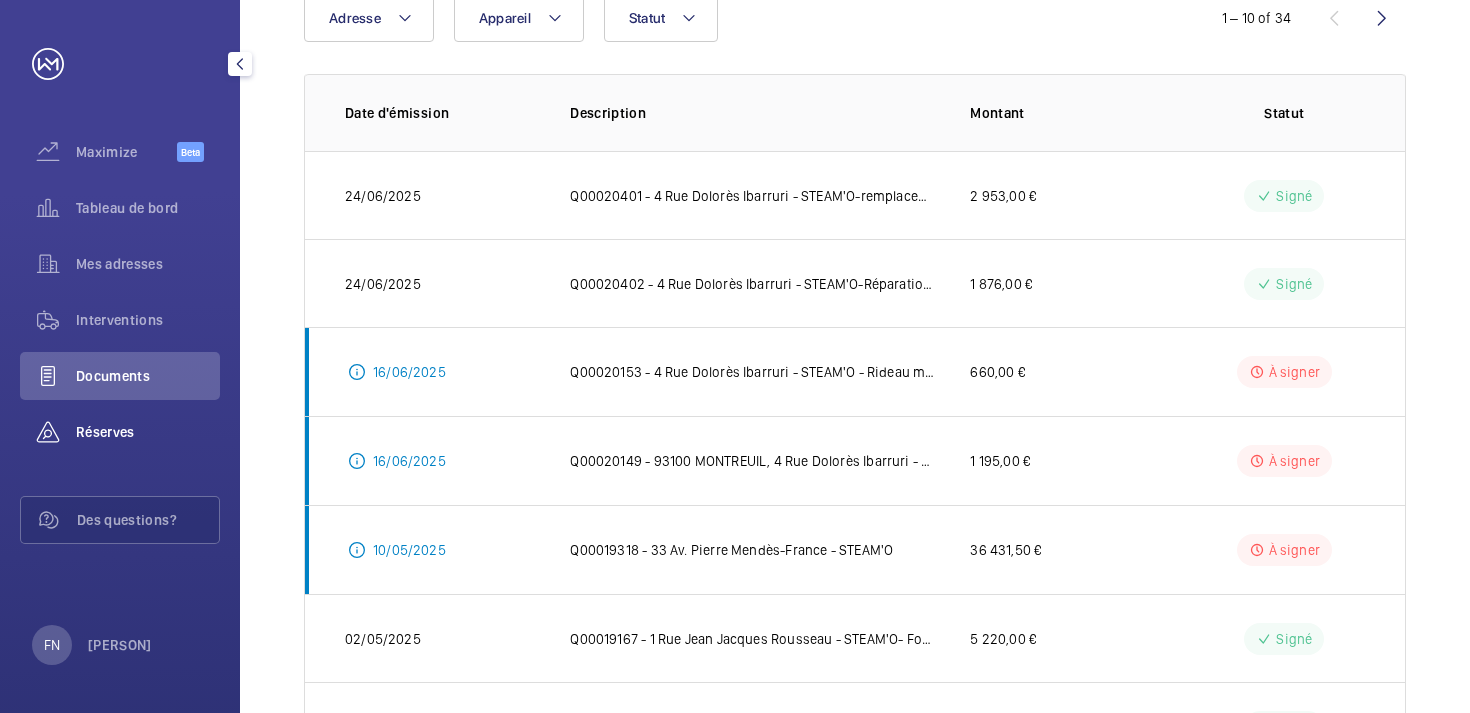 click on "Réserves" 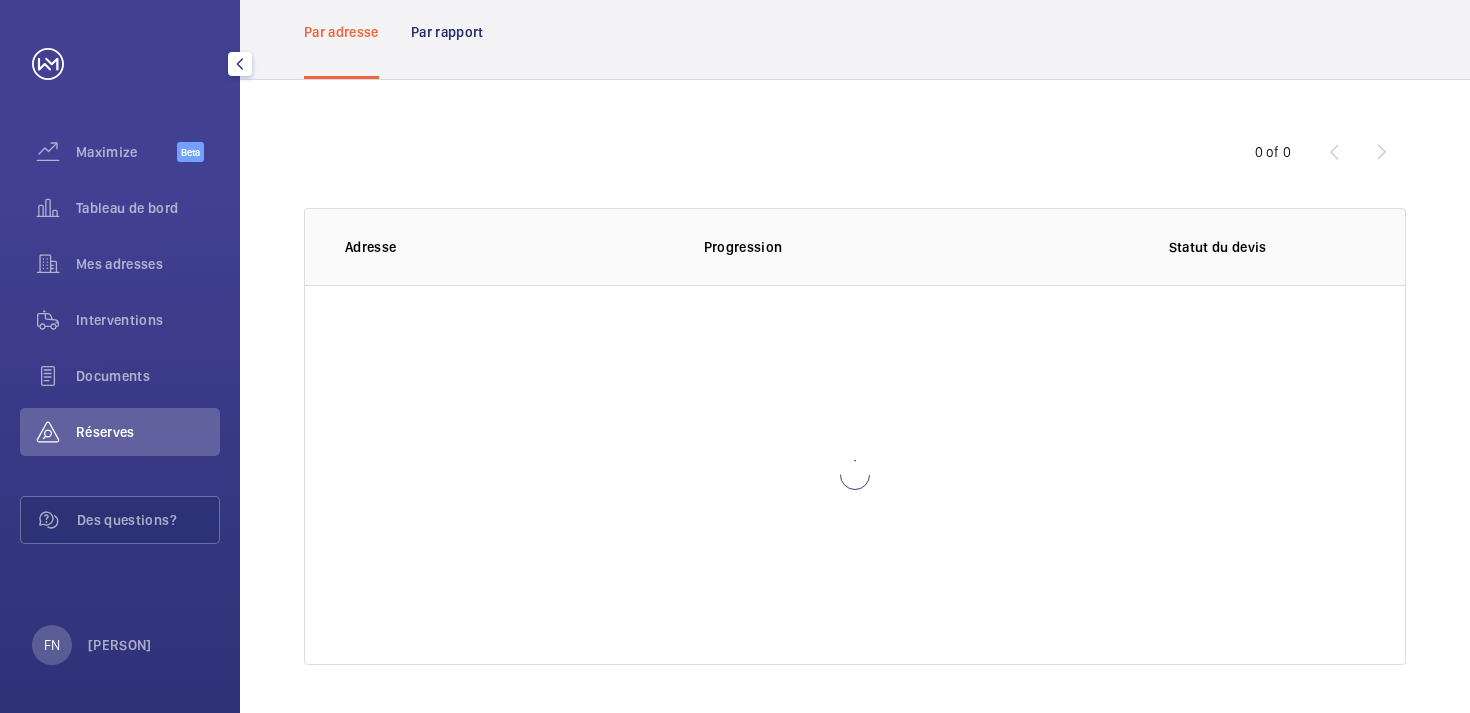 scroll, scrollTop: 101, scrollLeft: 0, axis: vertical 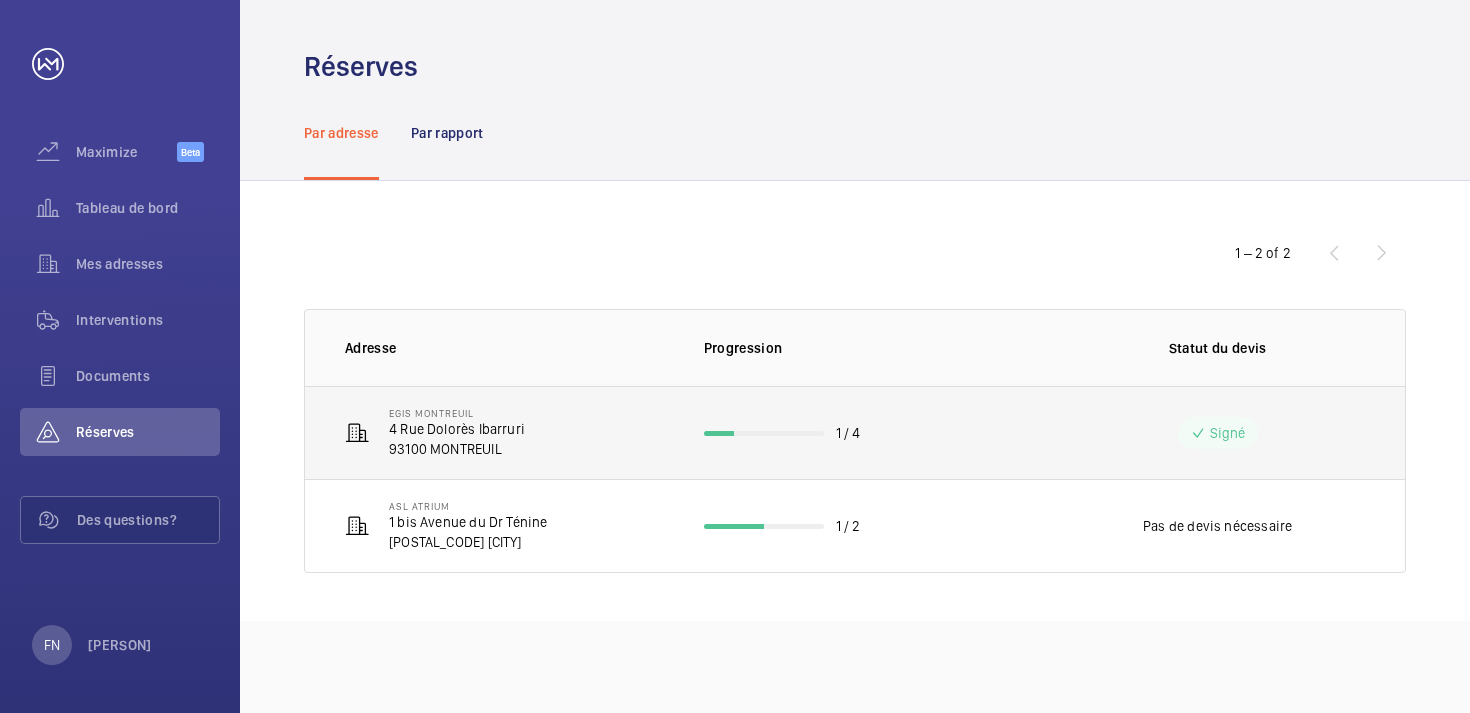 click on "[COMPANY] [NUMBER] [STREET] [POSTAL_CODE] [CITY]" 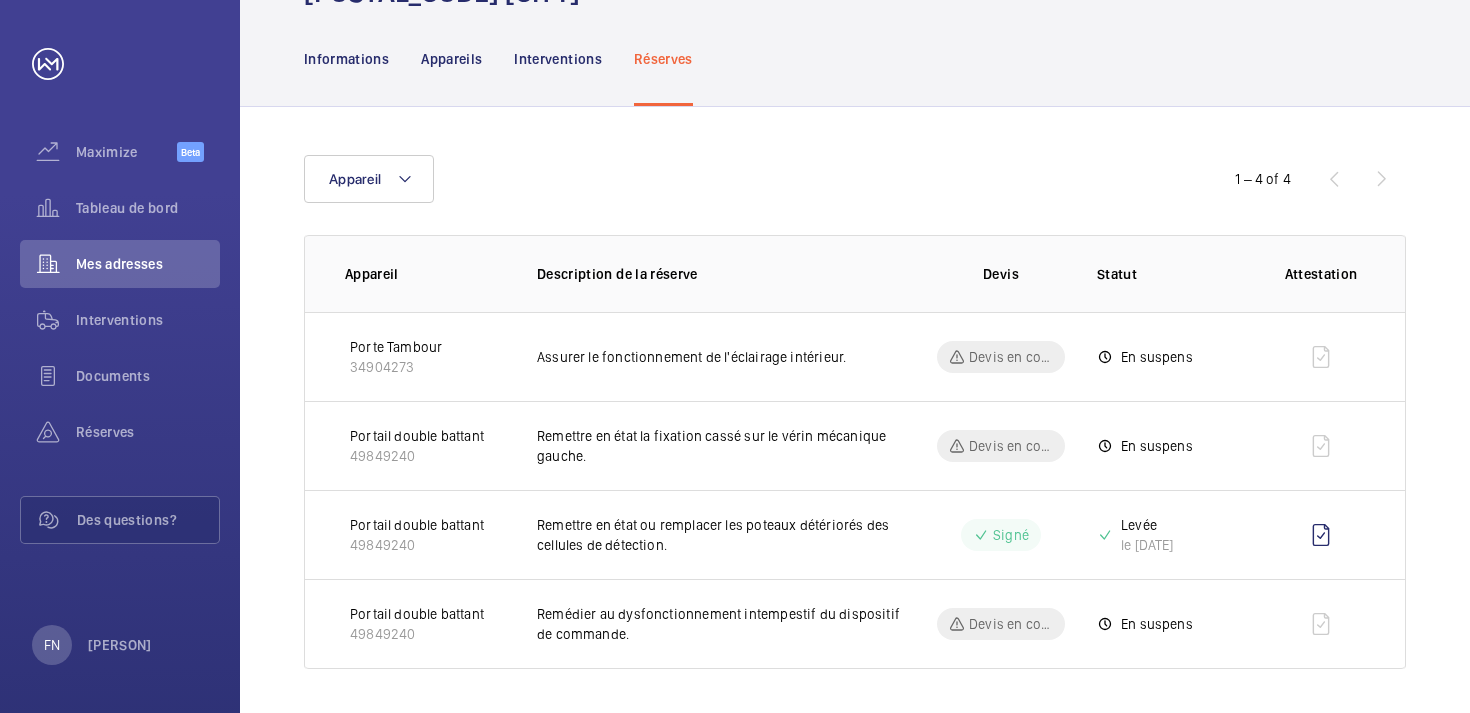 scroll, scrollTop: 155, scrollLeft: 0, axis: vertical 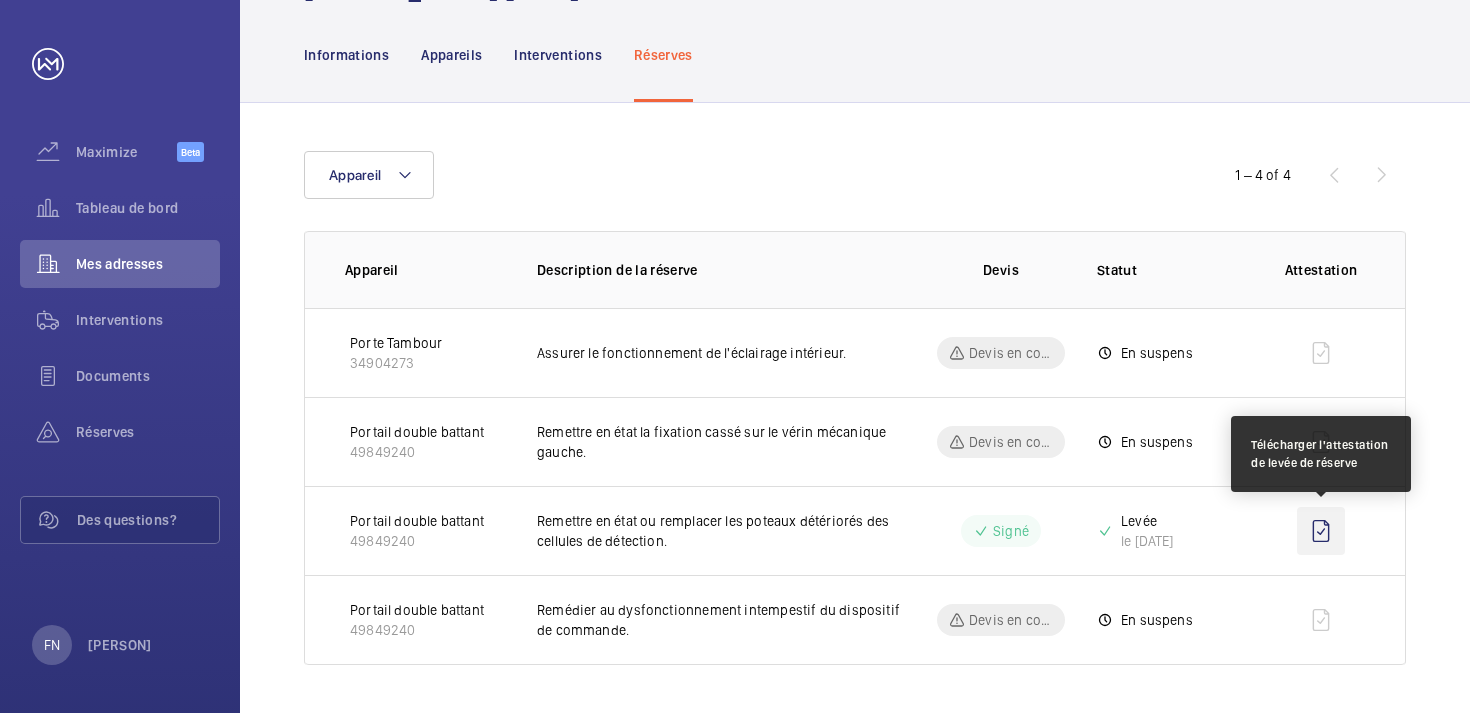 click 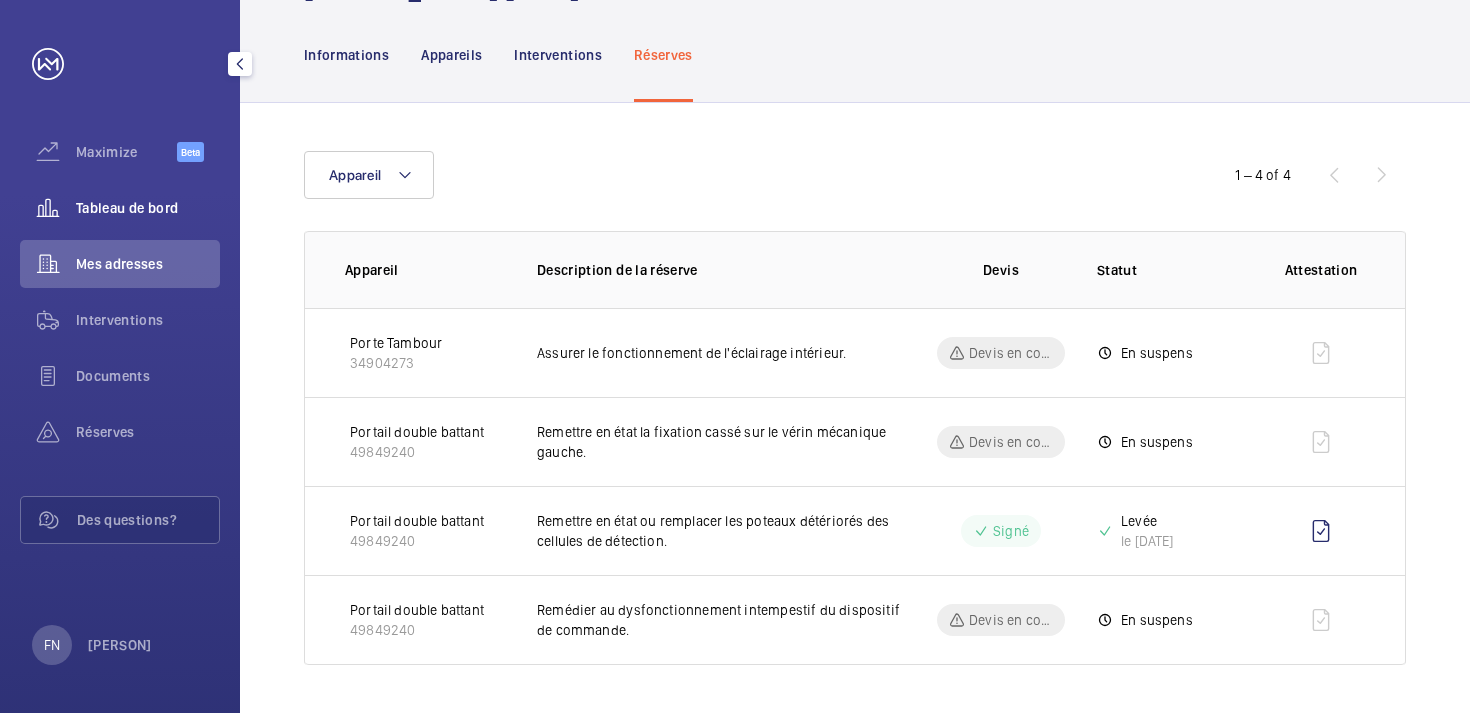 click on "Tableau de bord" 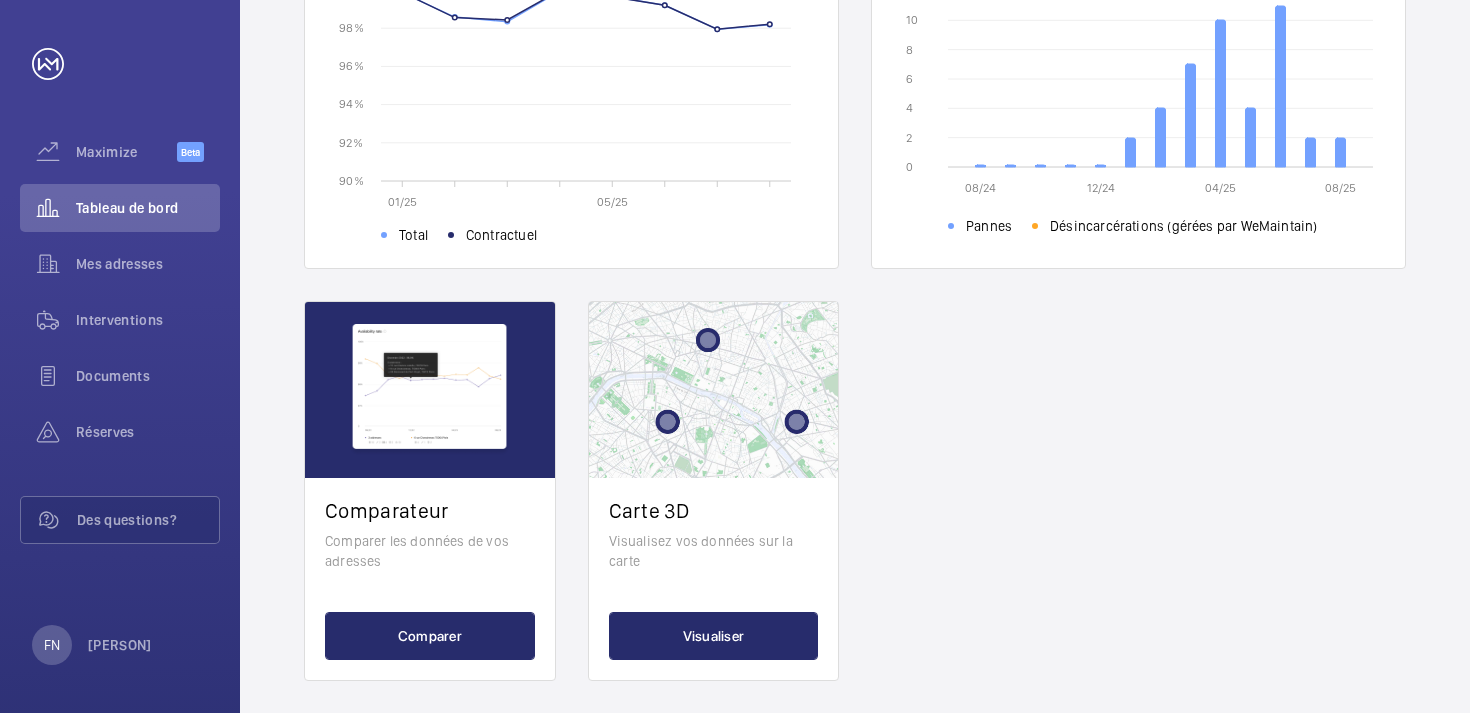 scroll, scrollTop: 740, scrollLeft: 0, axis: vertical 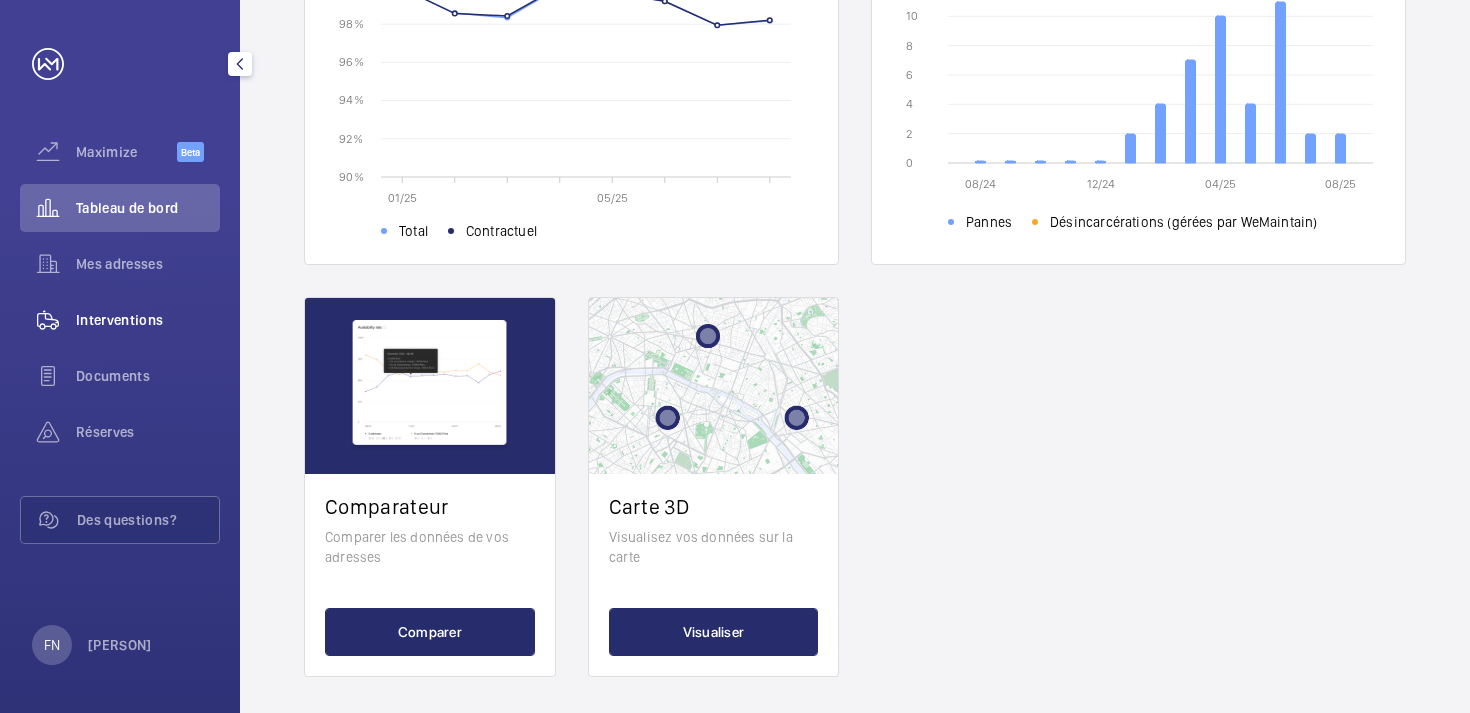 click on "Interventions" 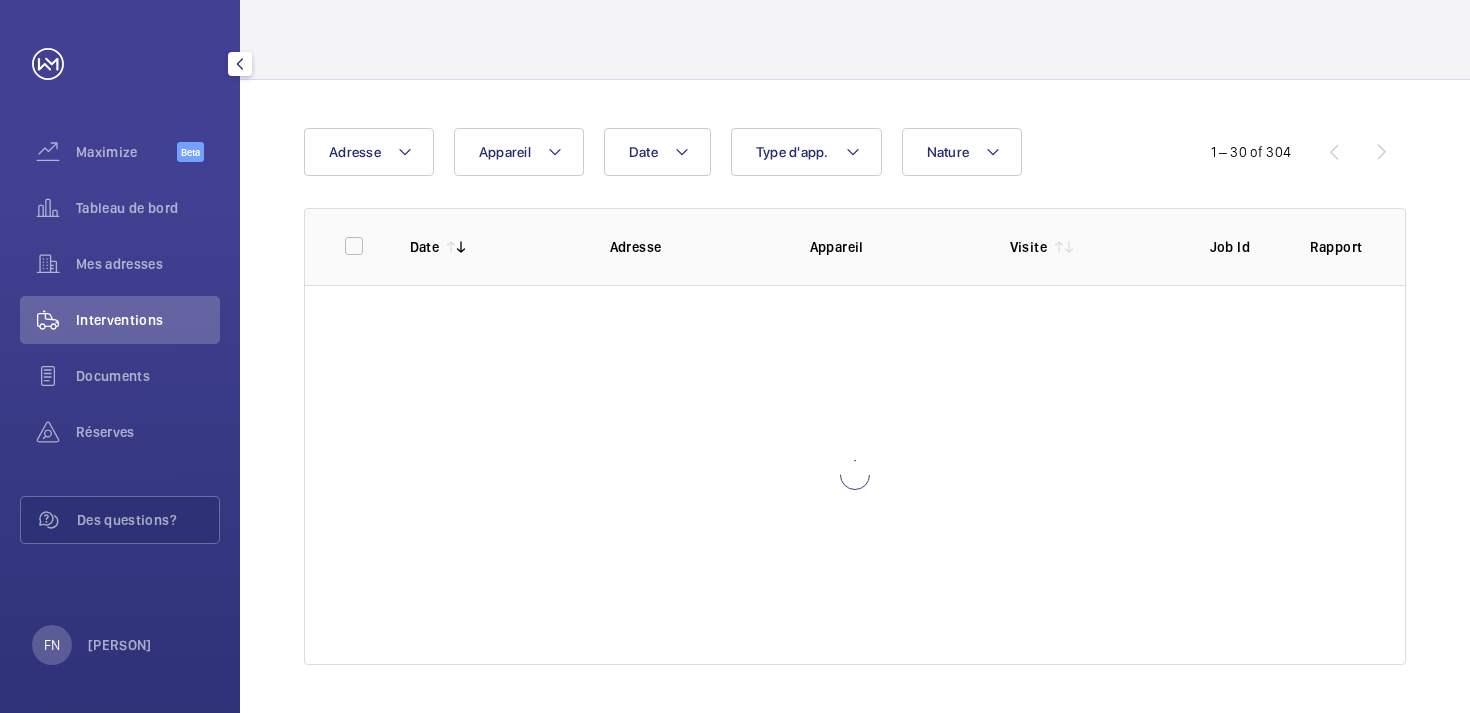scroll, scrollTop: 101, scrollLeft: 0, axis: vertical 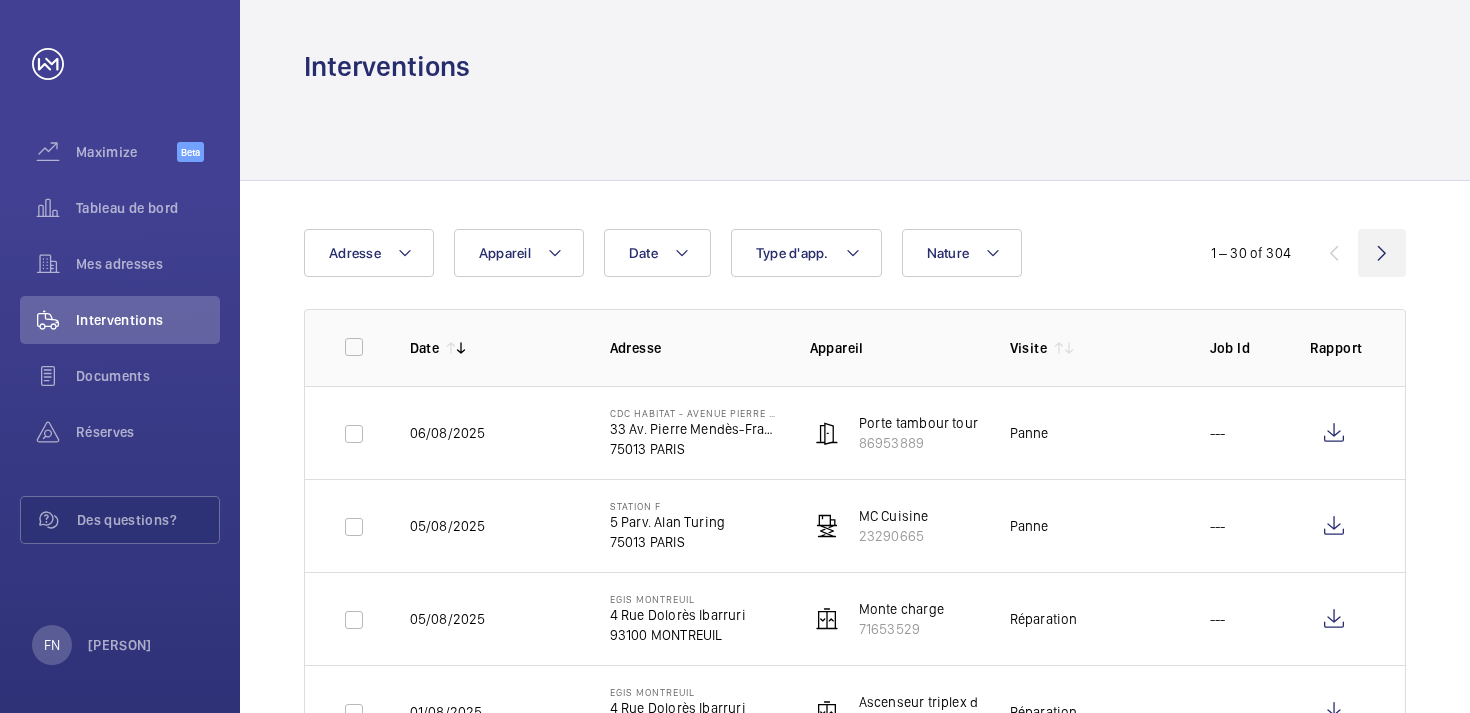click 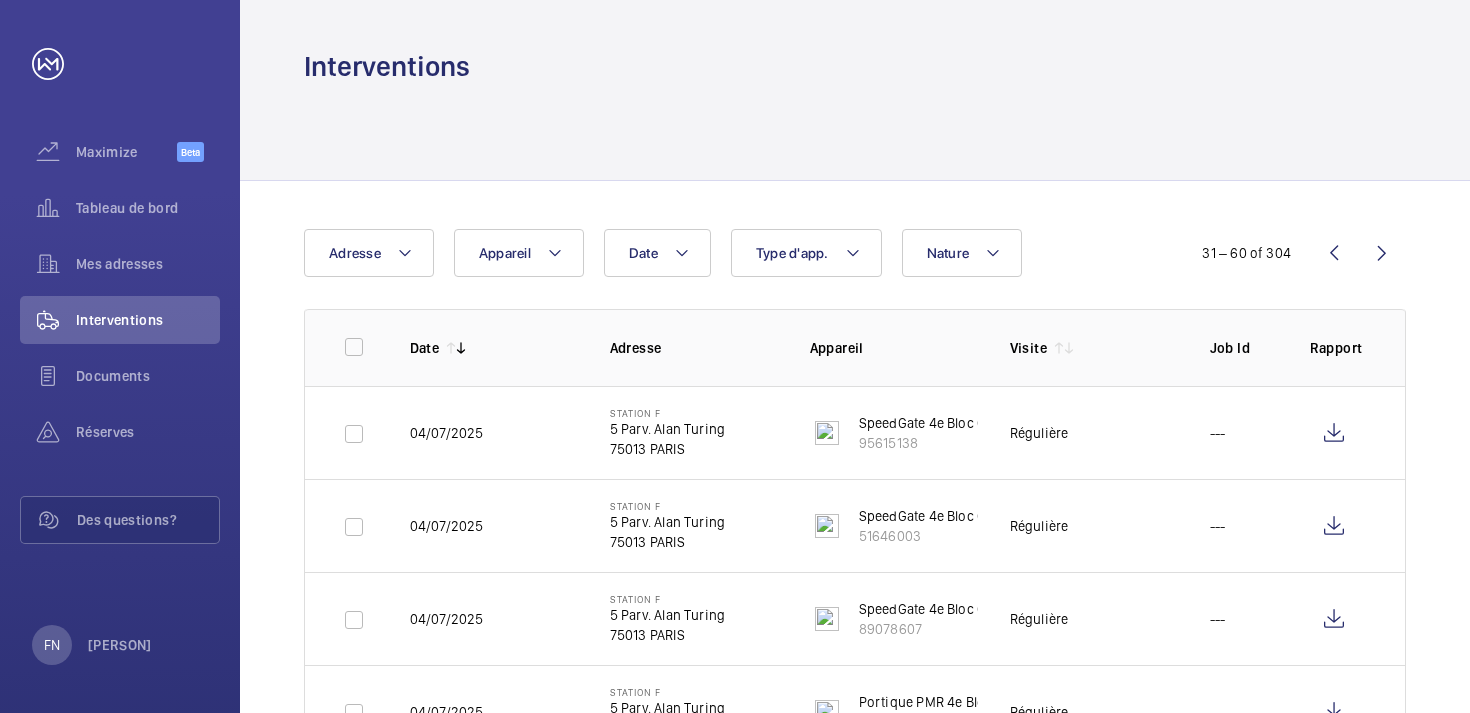 scroll, scrollTop: 37, scrollLeft: 0, axis: vertical 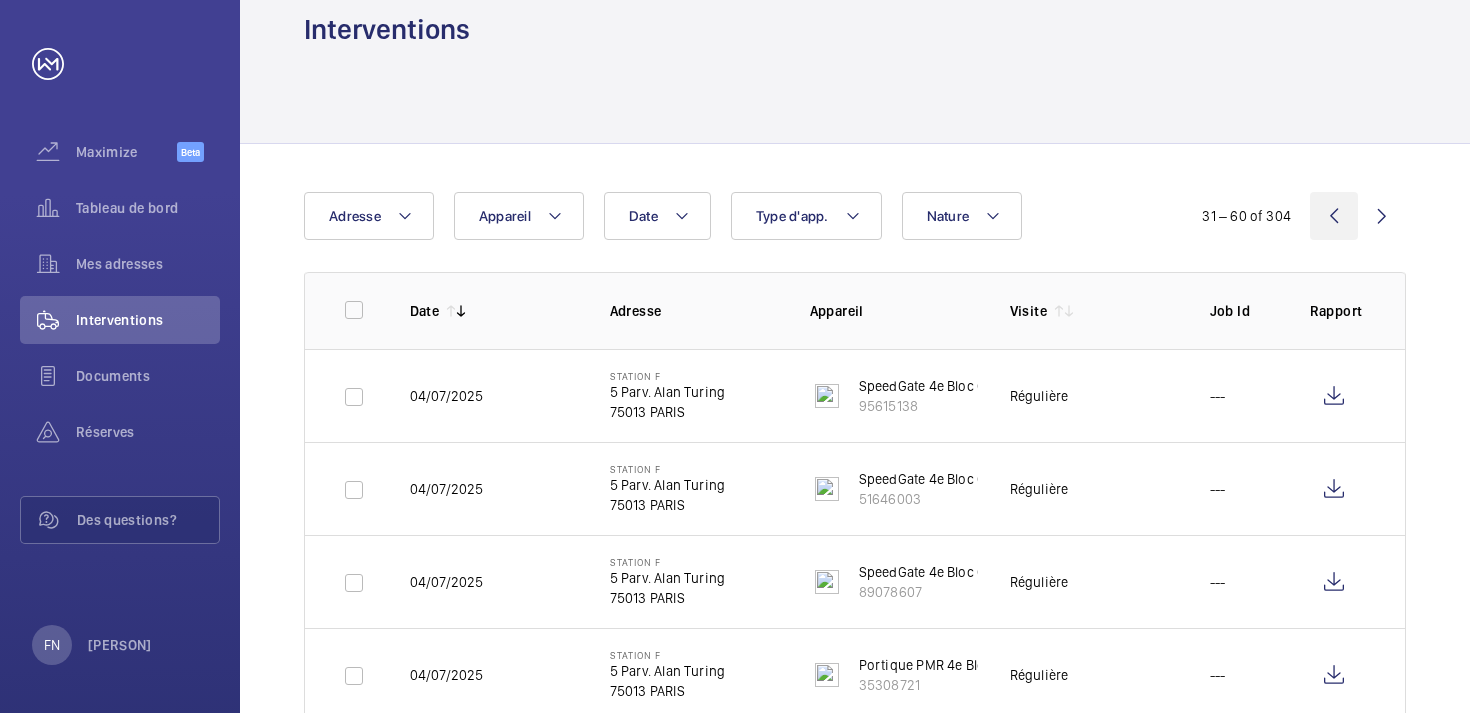 click 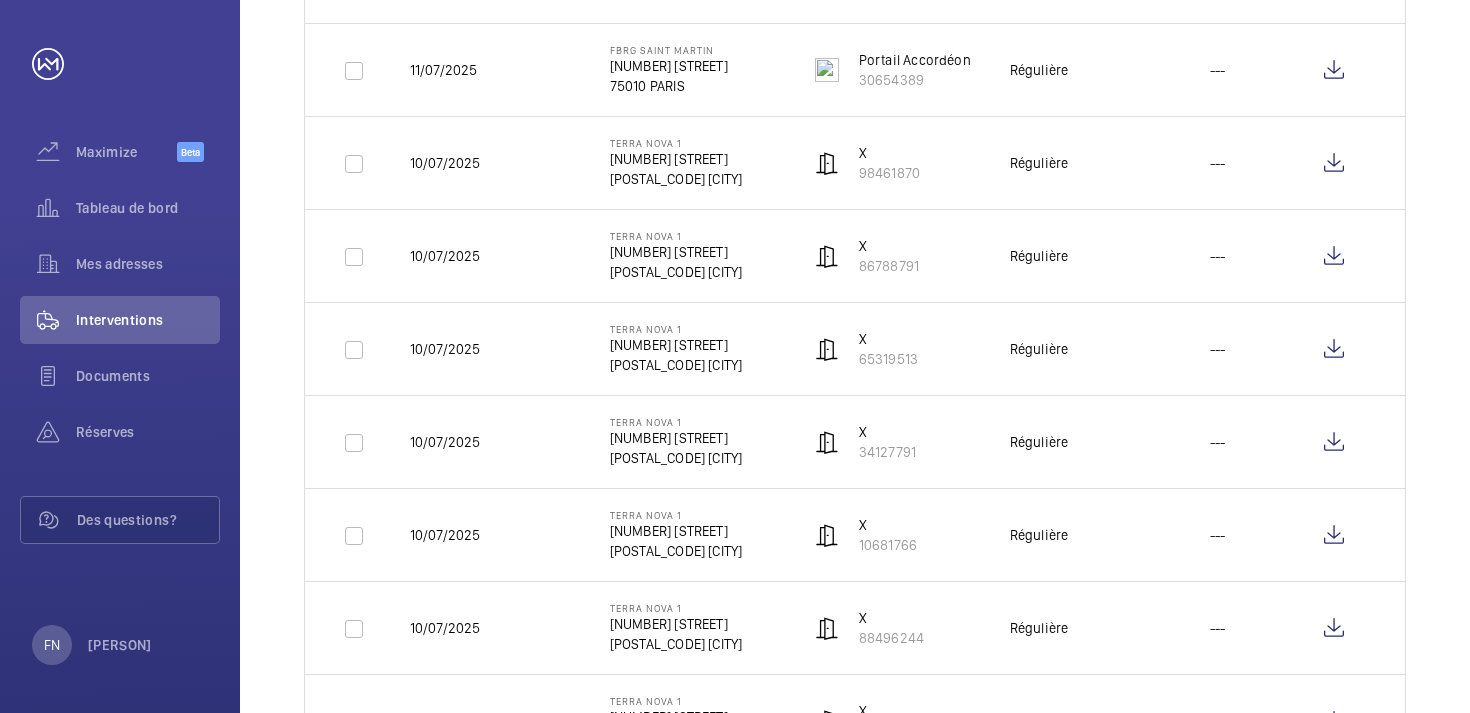 scroll, scrollTop: 748, scrollLeft: 0, axis: vertical 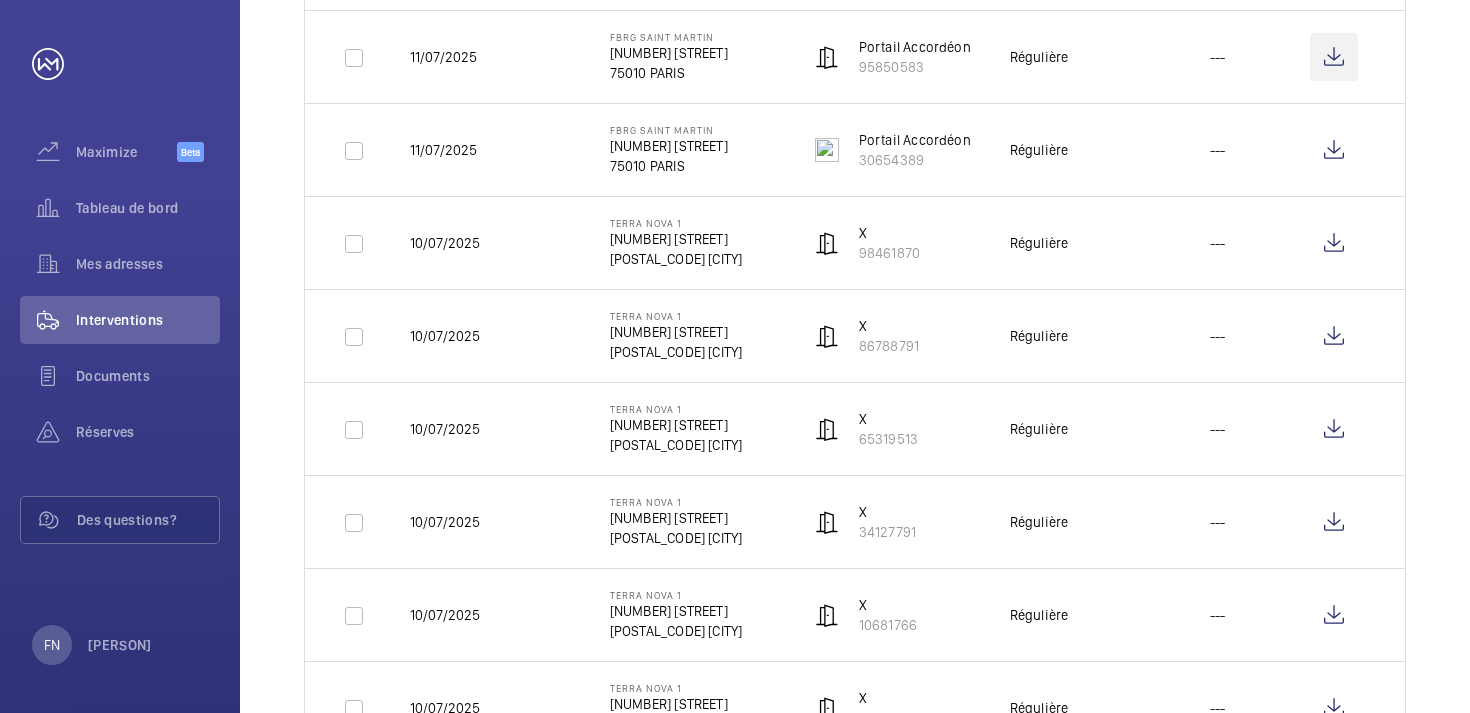 click 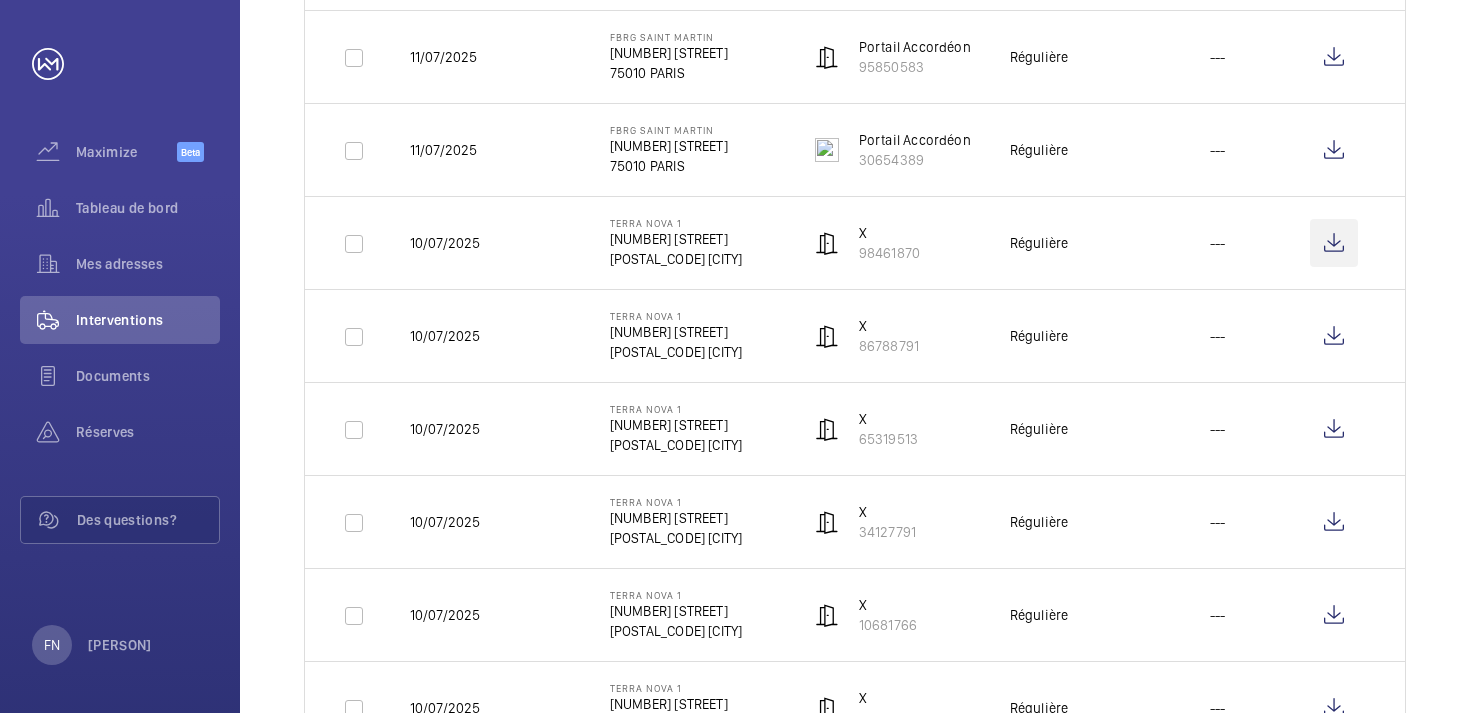 click 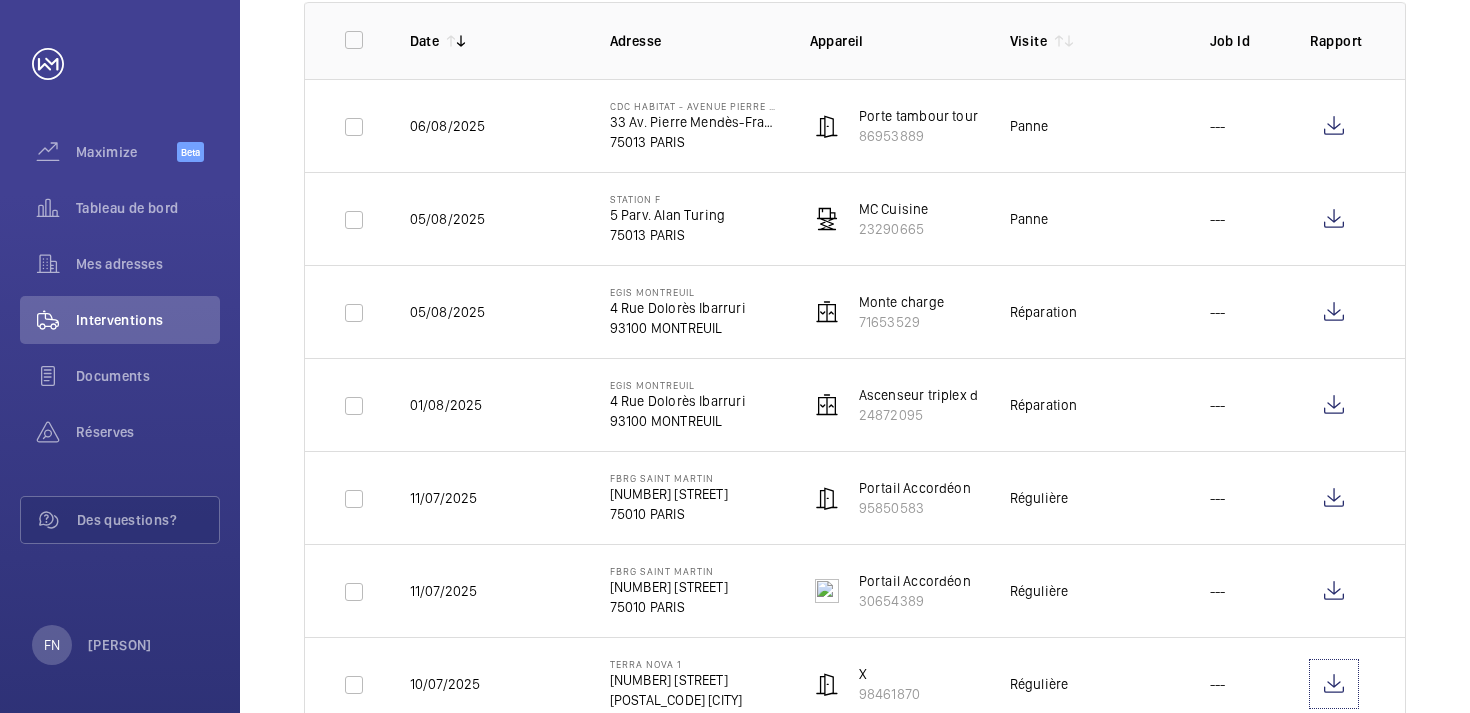 scroll, scrollTop: 275, scrollLeft: 0, axis: vertical 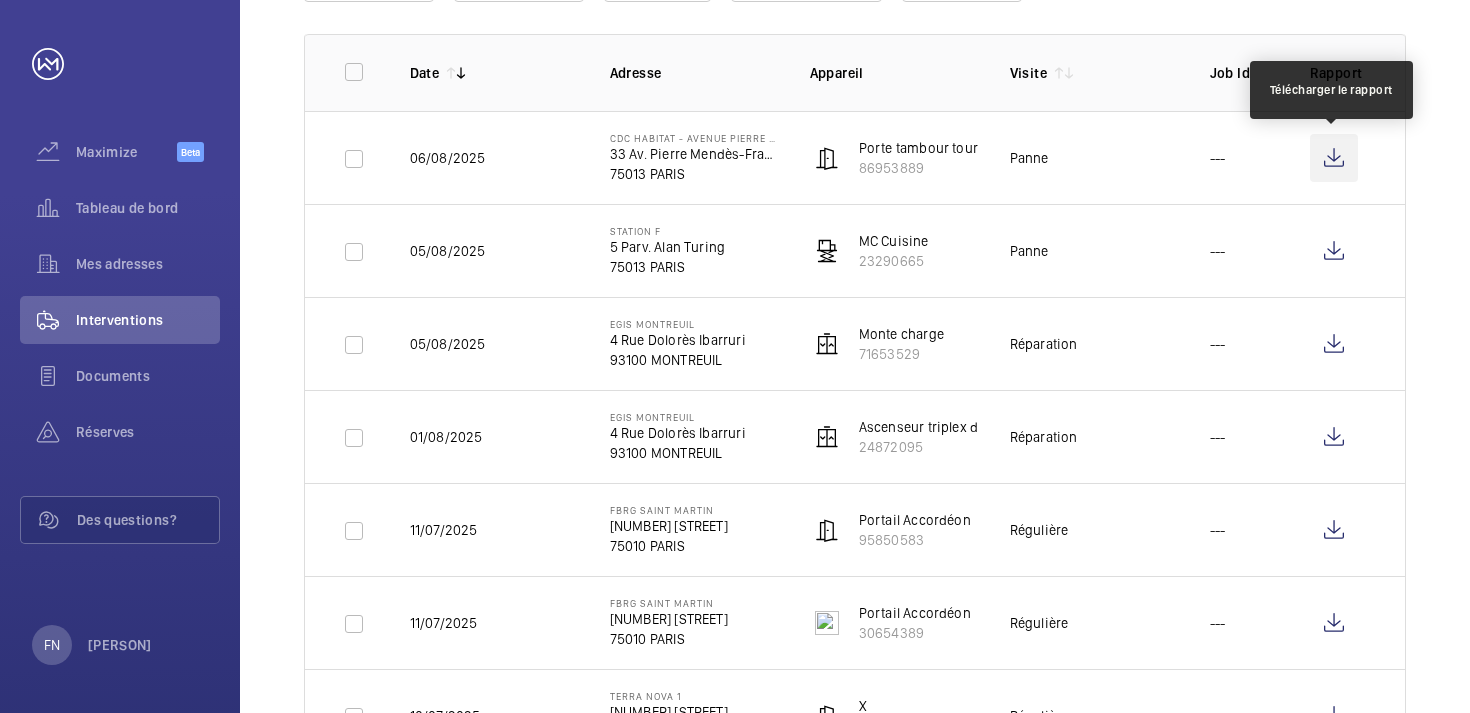click 